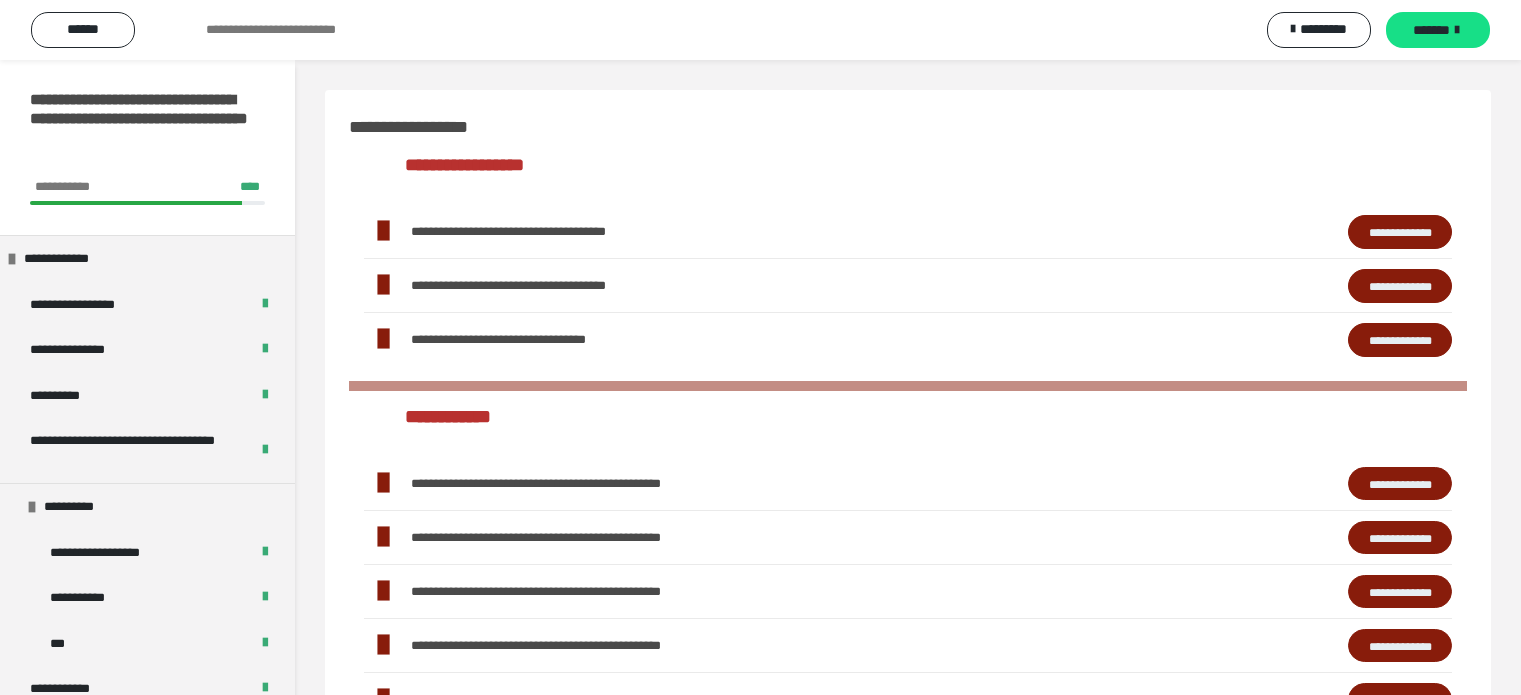 scroll, scrollTop: 712, scrollLeft: 0, axis: vertical 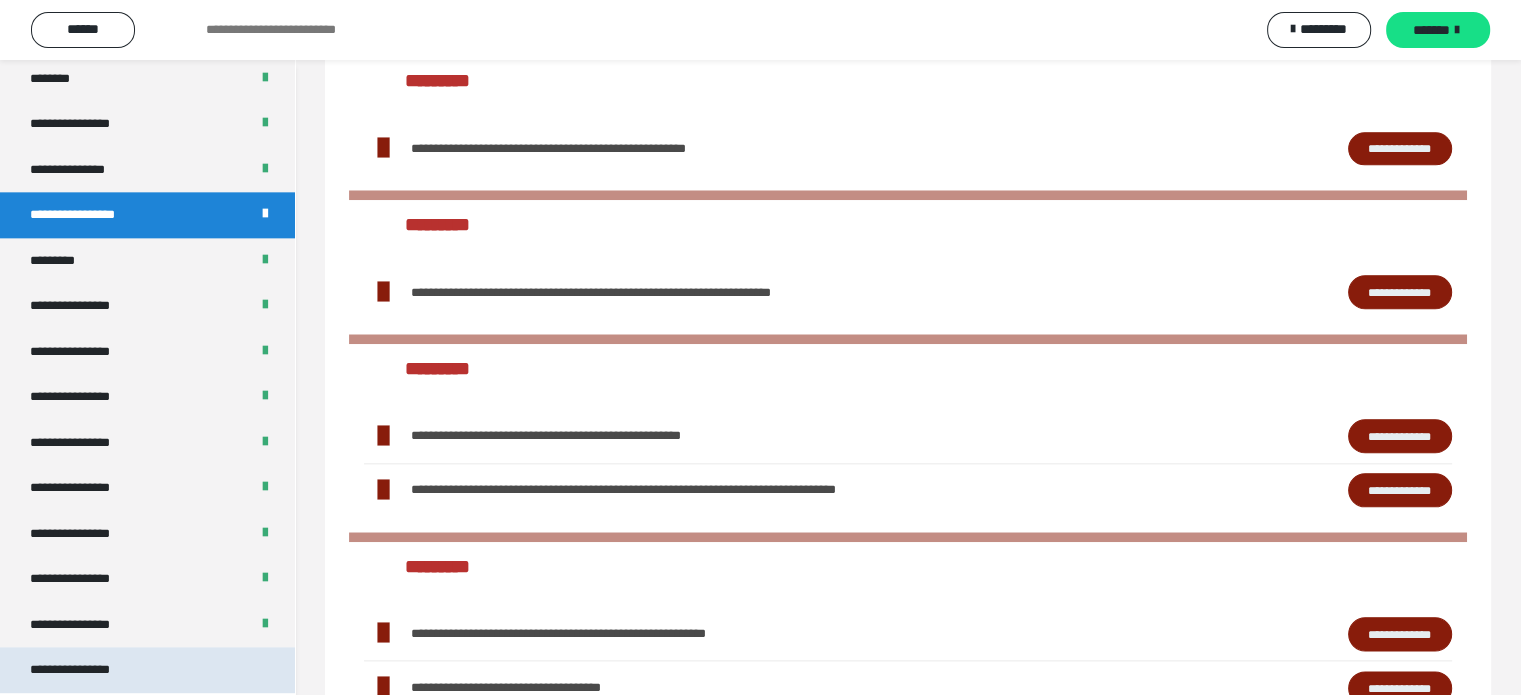 click on "**********" at bounding box center [147, 670] 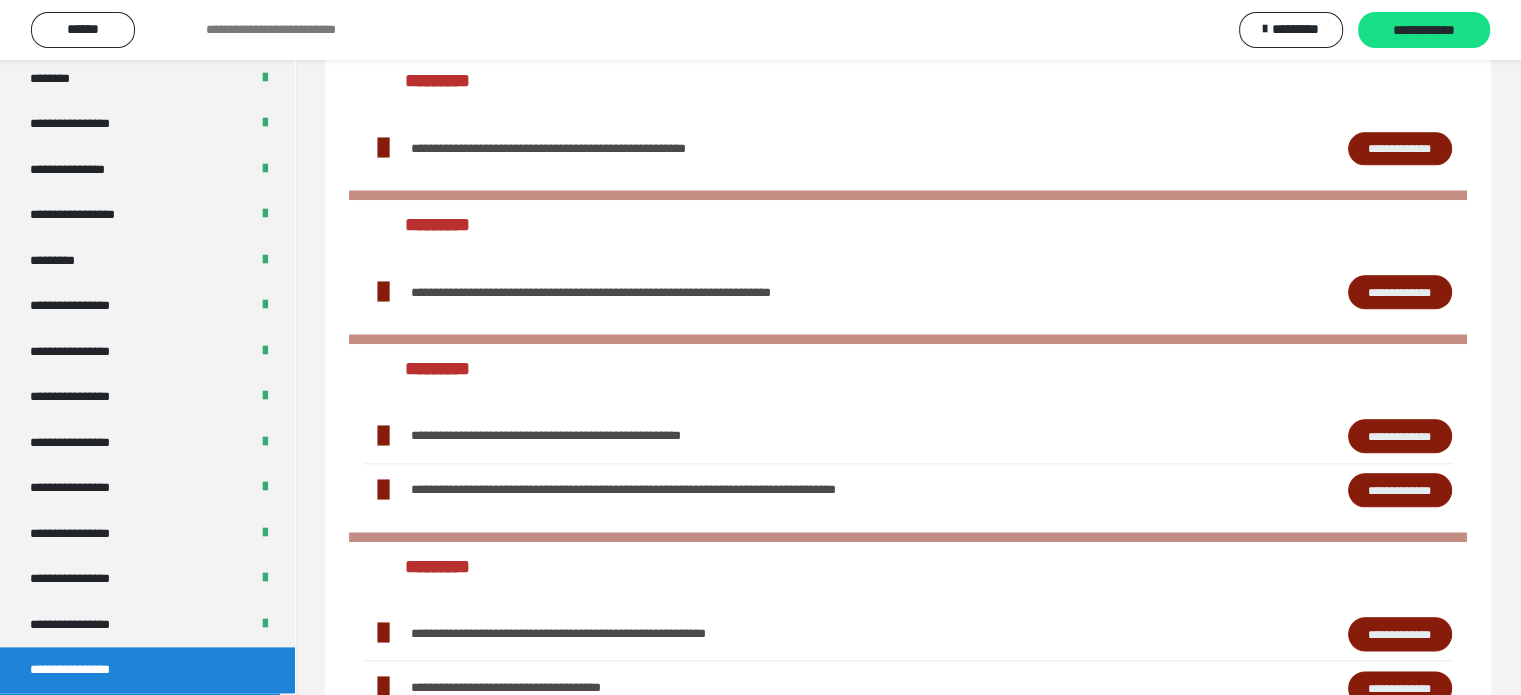 scroll, scrollTop: 60, scrollLeft: 0, axis: vertical 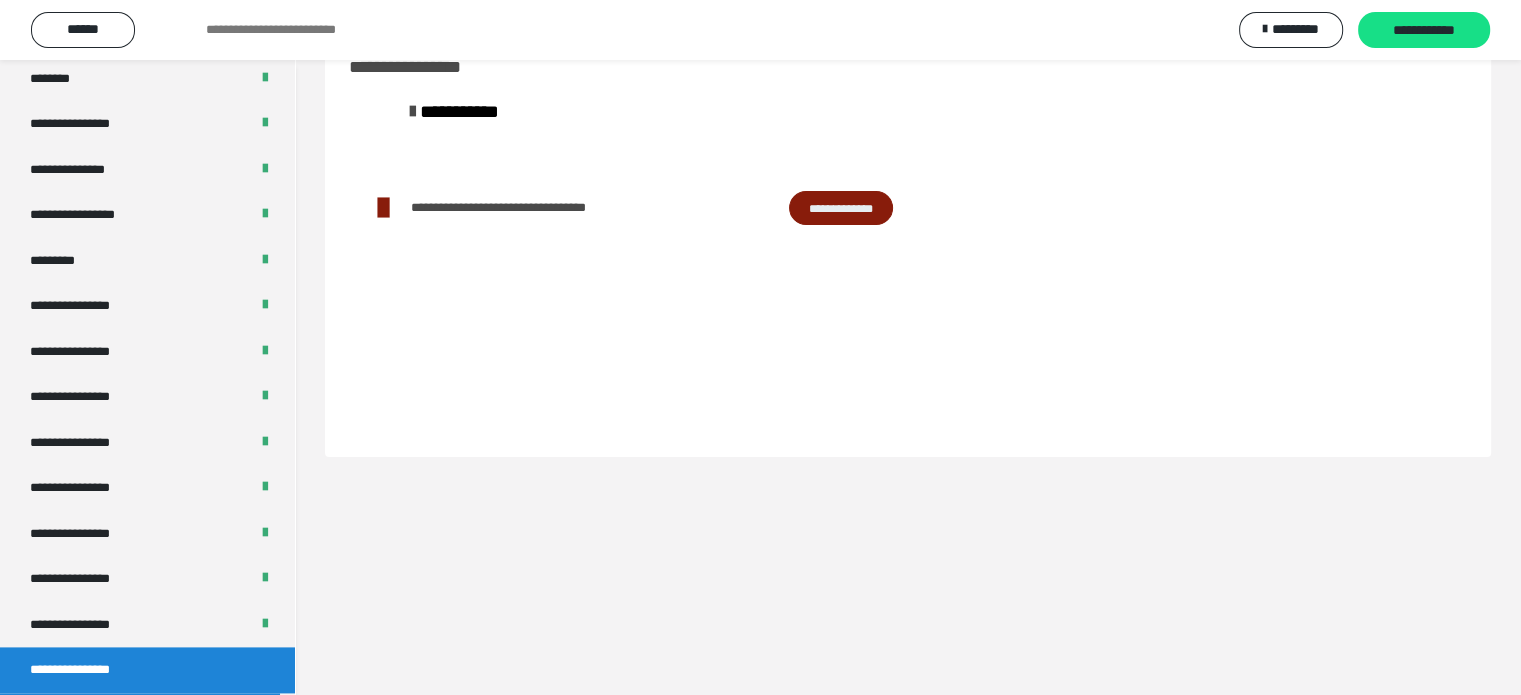 click on "**********" at bounding box center [841, 208] 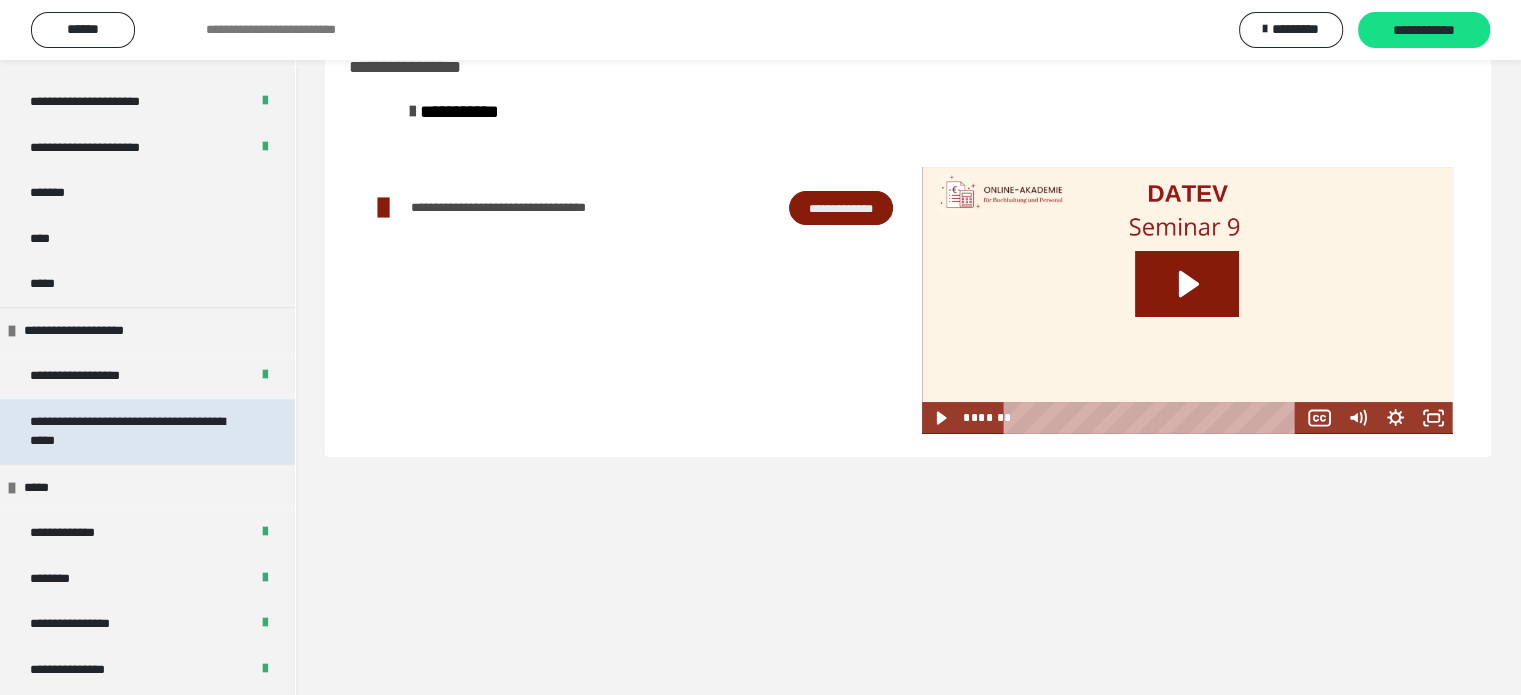 scroll, scrollTop: 2110, scrollLeft: 0, axis: vertical 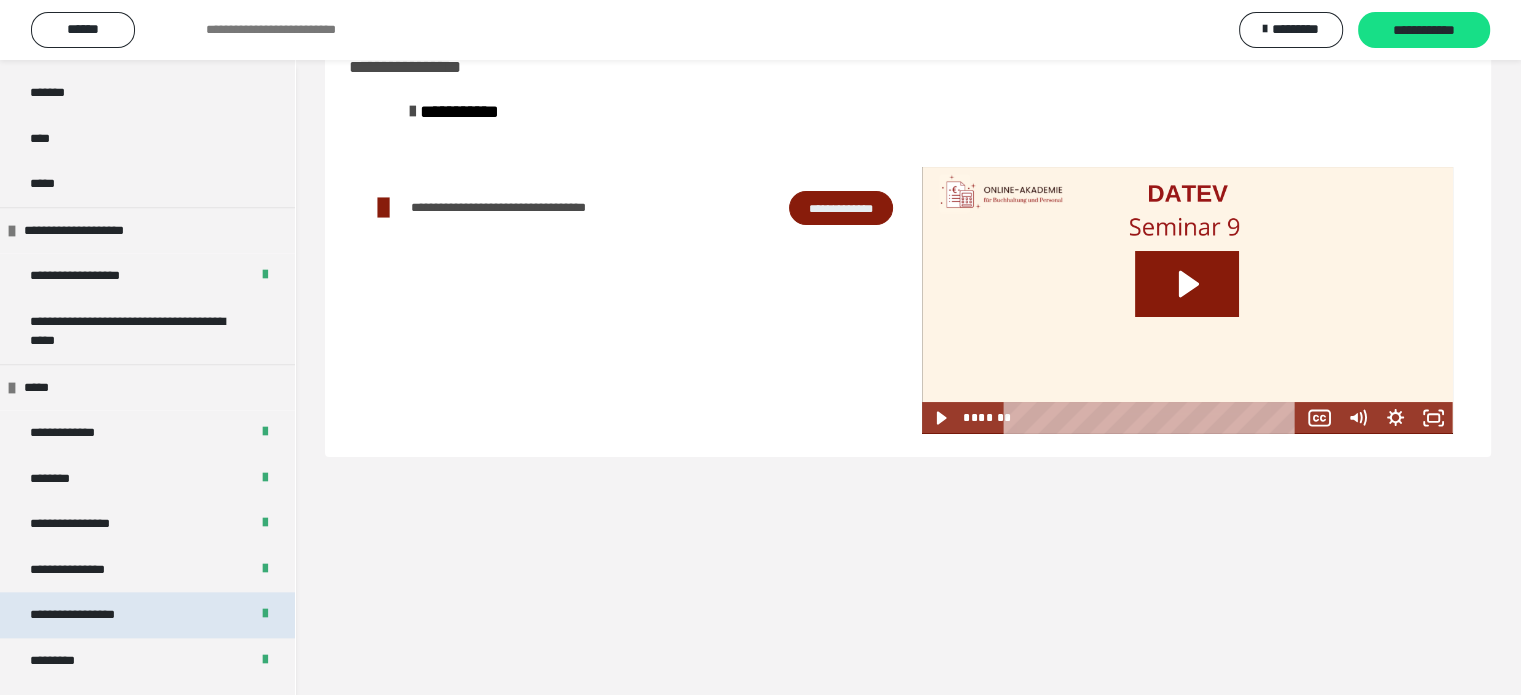 click on "**********" at bounding box center (147, 615) 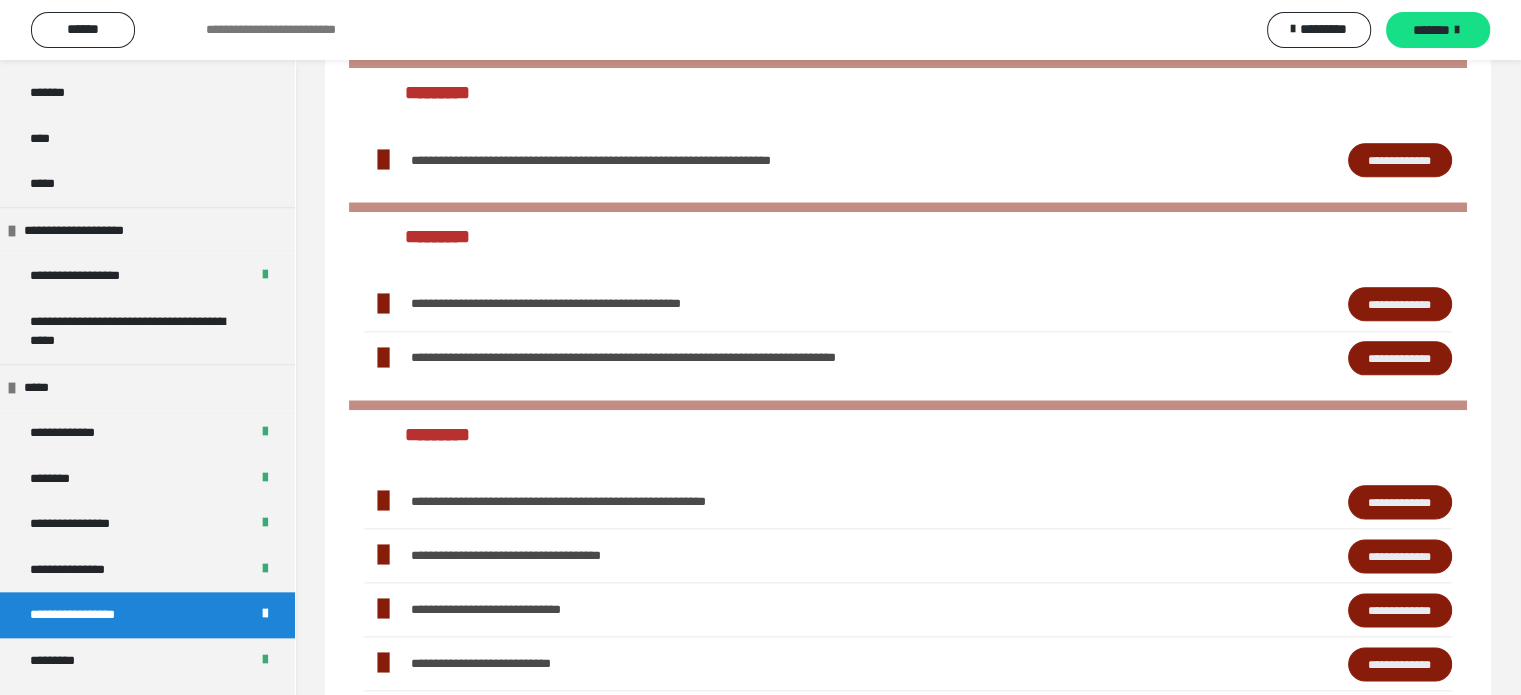 scroll, scrollTop: 2521, scrollLeft: 0, axis: vertical 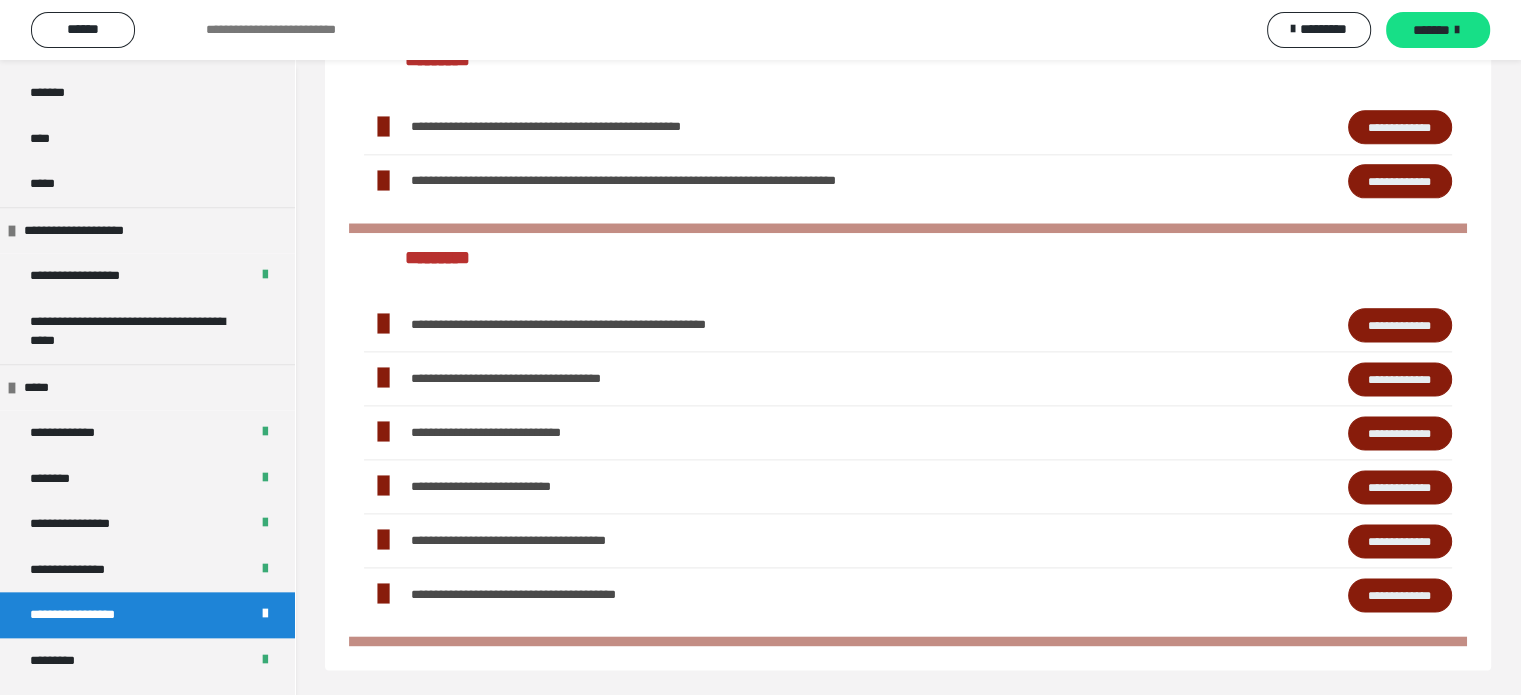 click on "**********" at bounding box center [1400, 325] 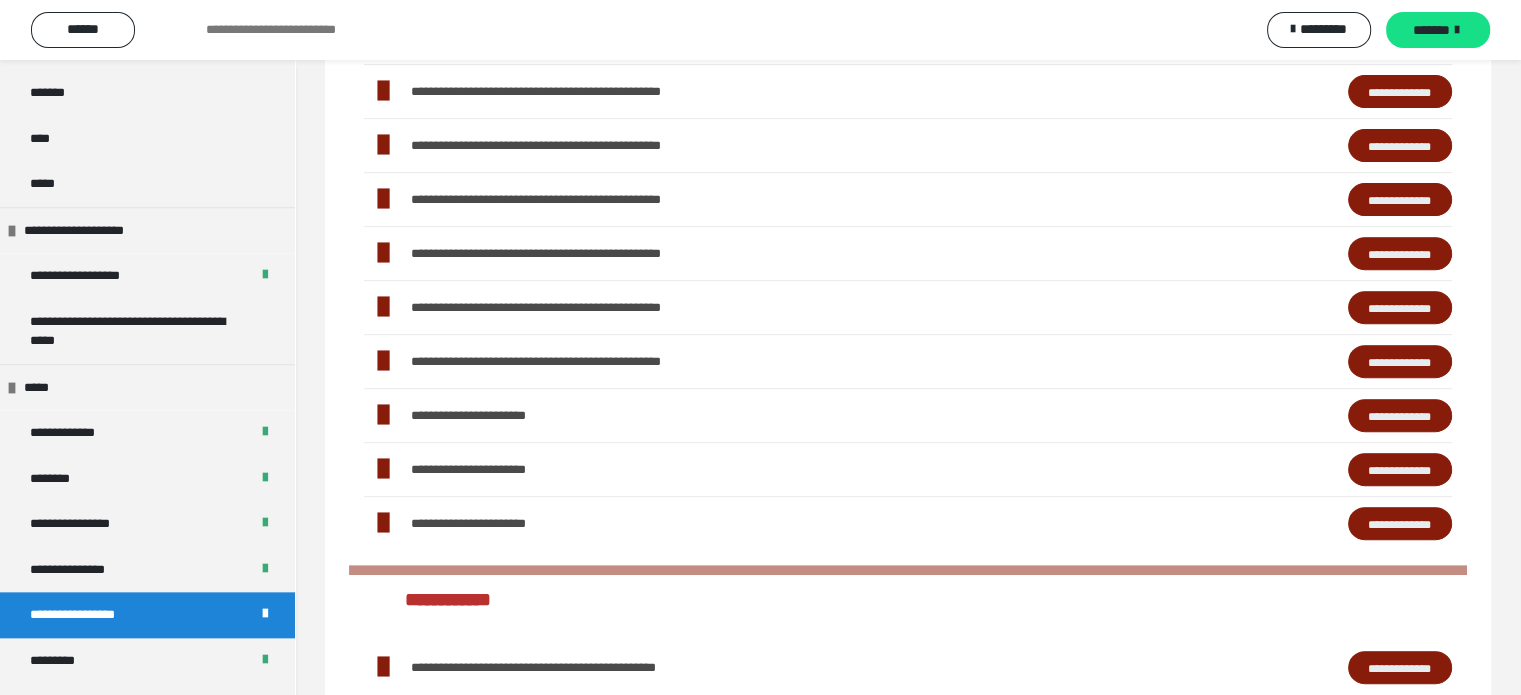 scroll, scrollTop: 721, scrollLeft: 0, axis: vertical 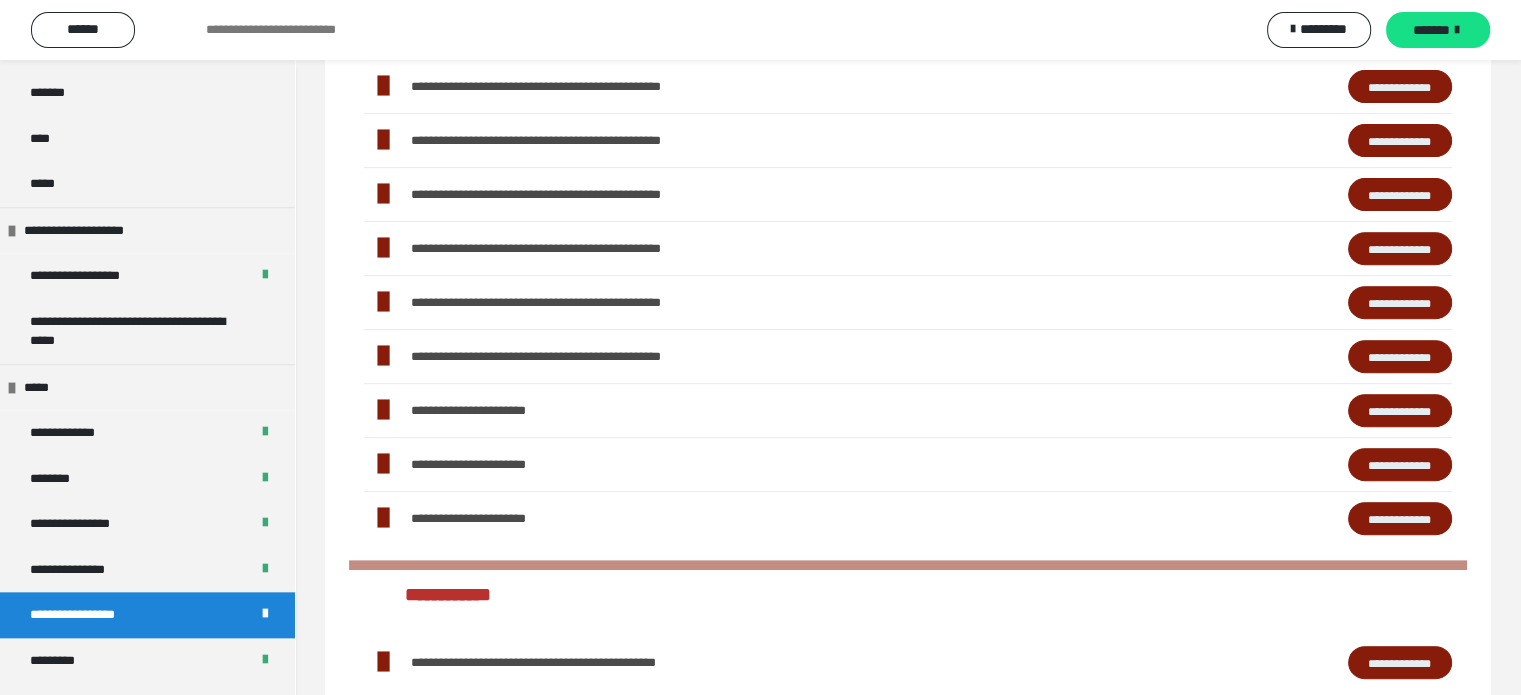 click on "**********" at bounding box center [1400, 519] 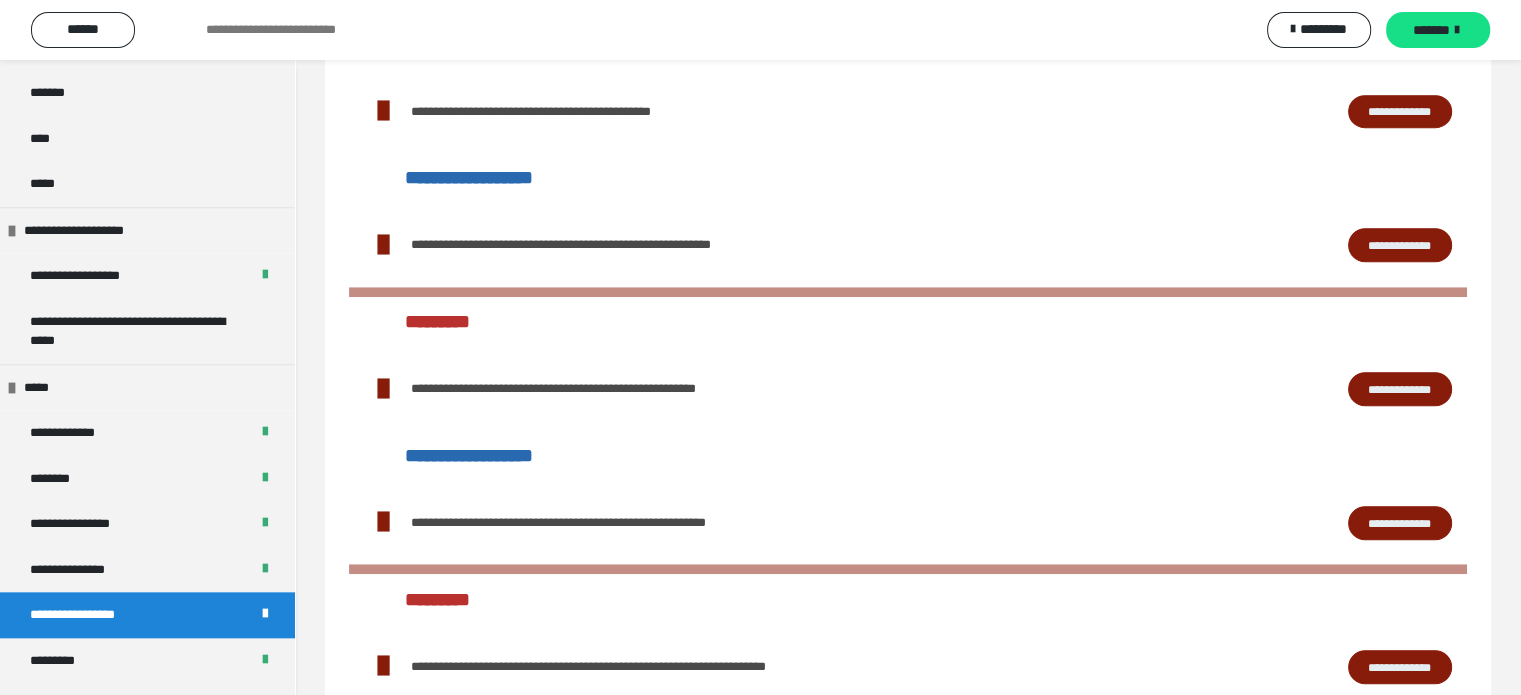 scroll, scrollTop: 1421, scrollLeft: 0, axis: vertical 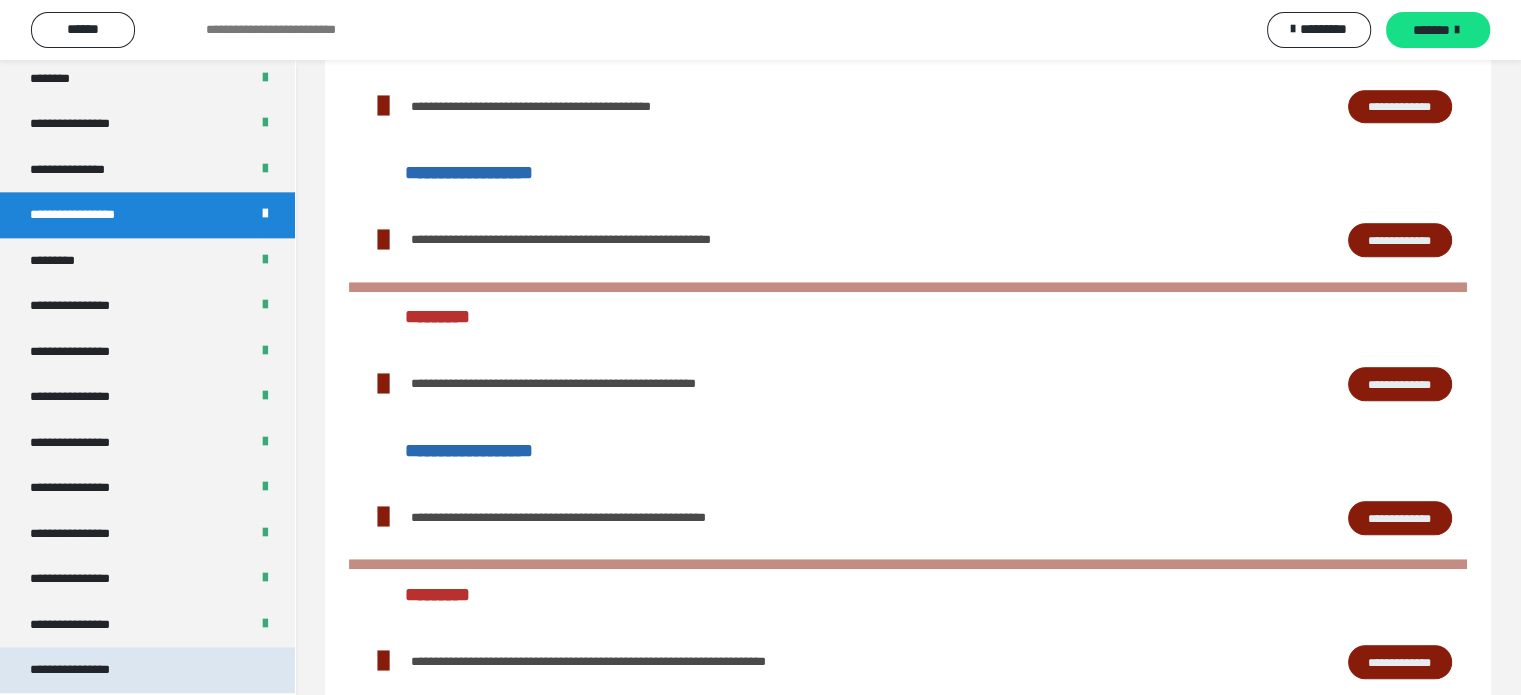 click on "**********" at bounding box center (87, 670) 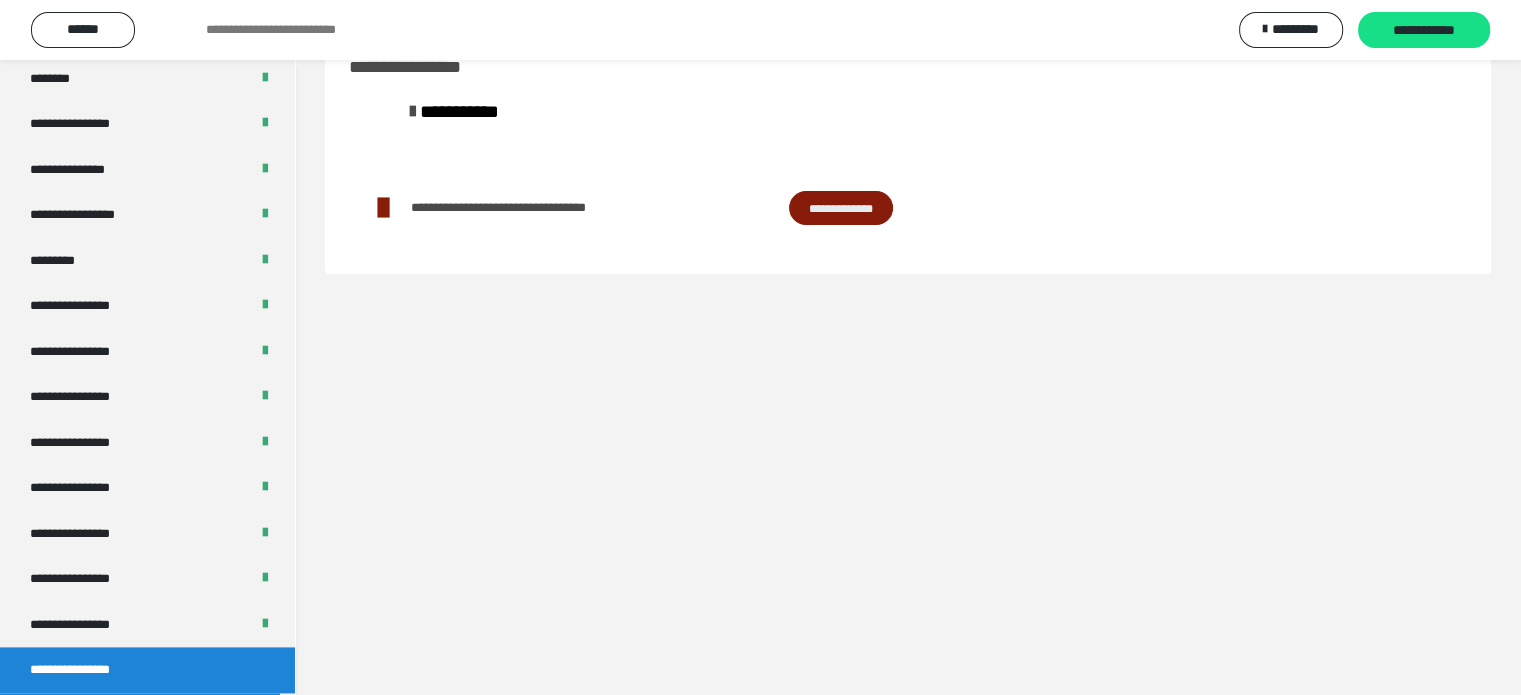 scroll, scrollTop: 60, scrollLeft: 0, axis: vertical 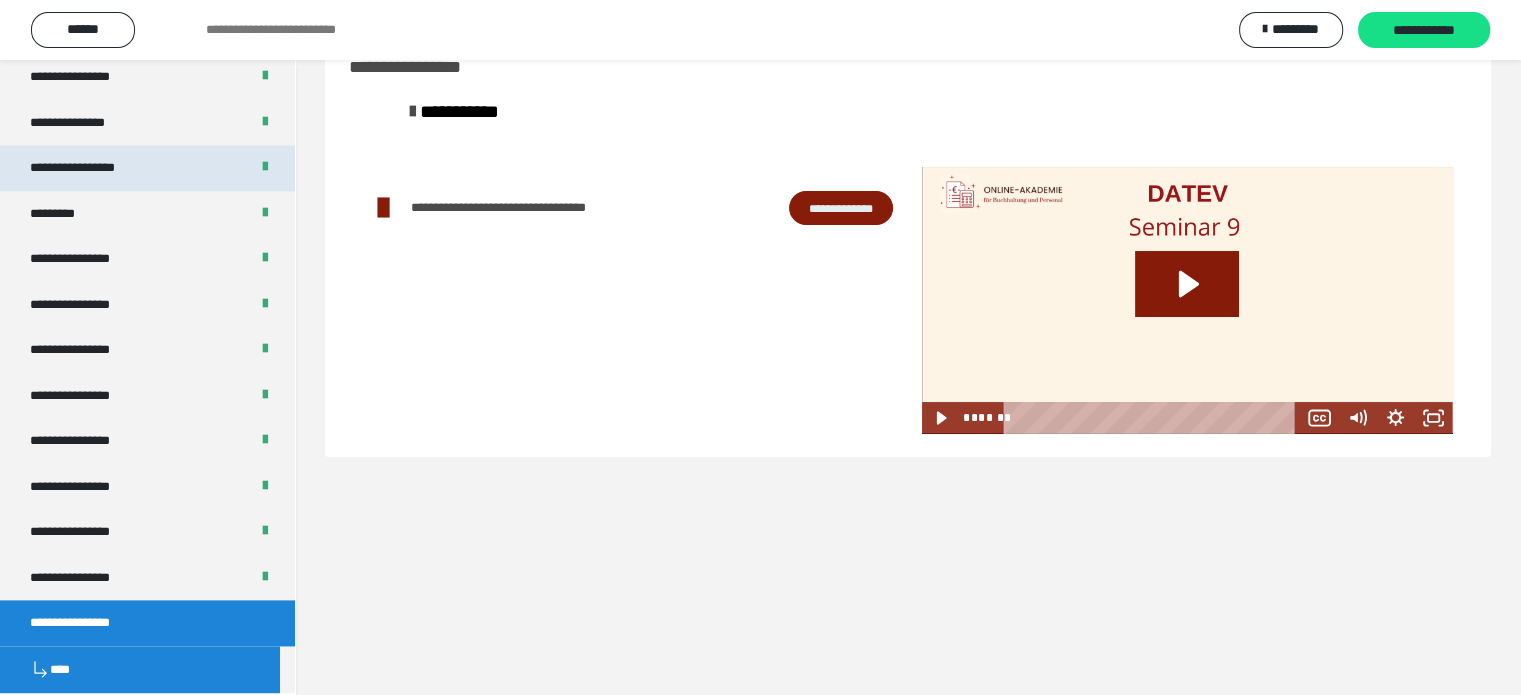 click on "**********" at bounding box center (93, 168) 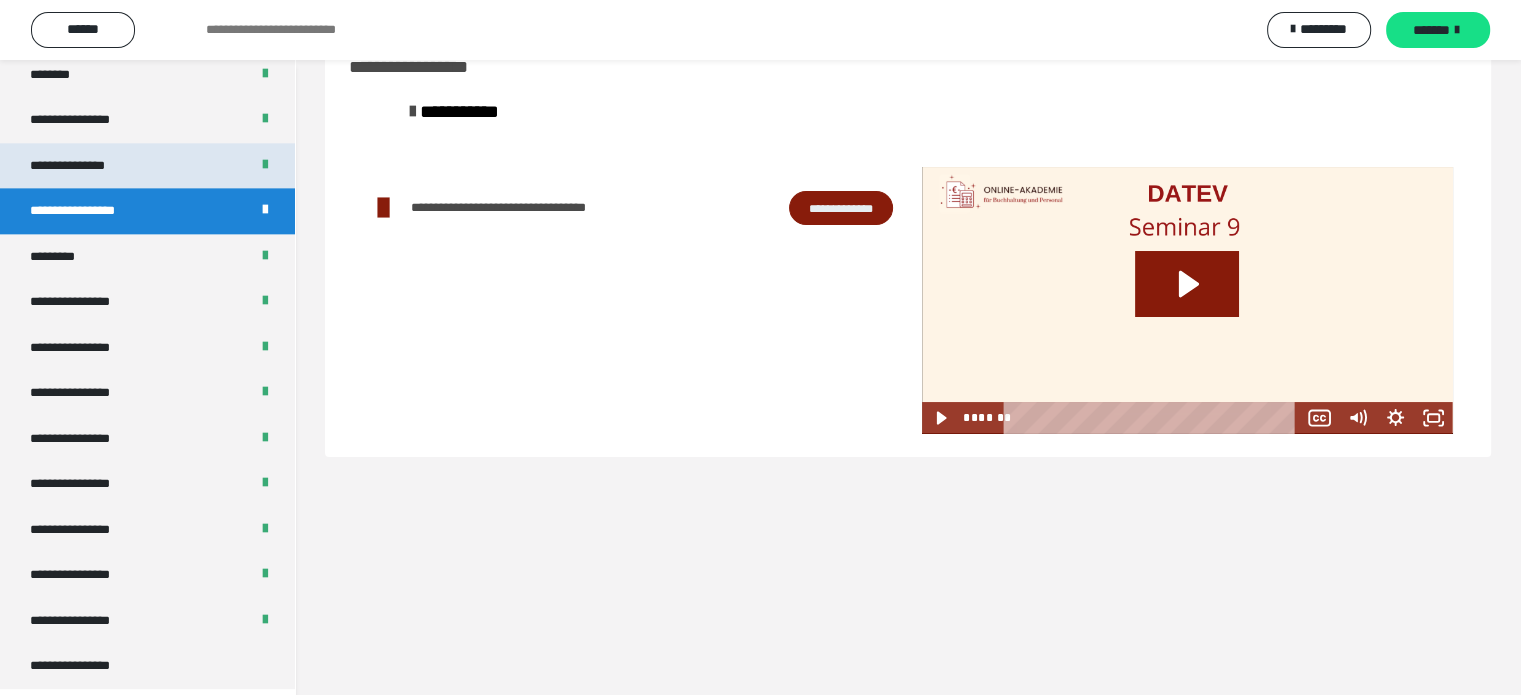 scroll, scrollTop: 2510, scrollLeft: 0, axis: vertical 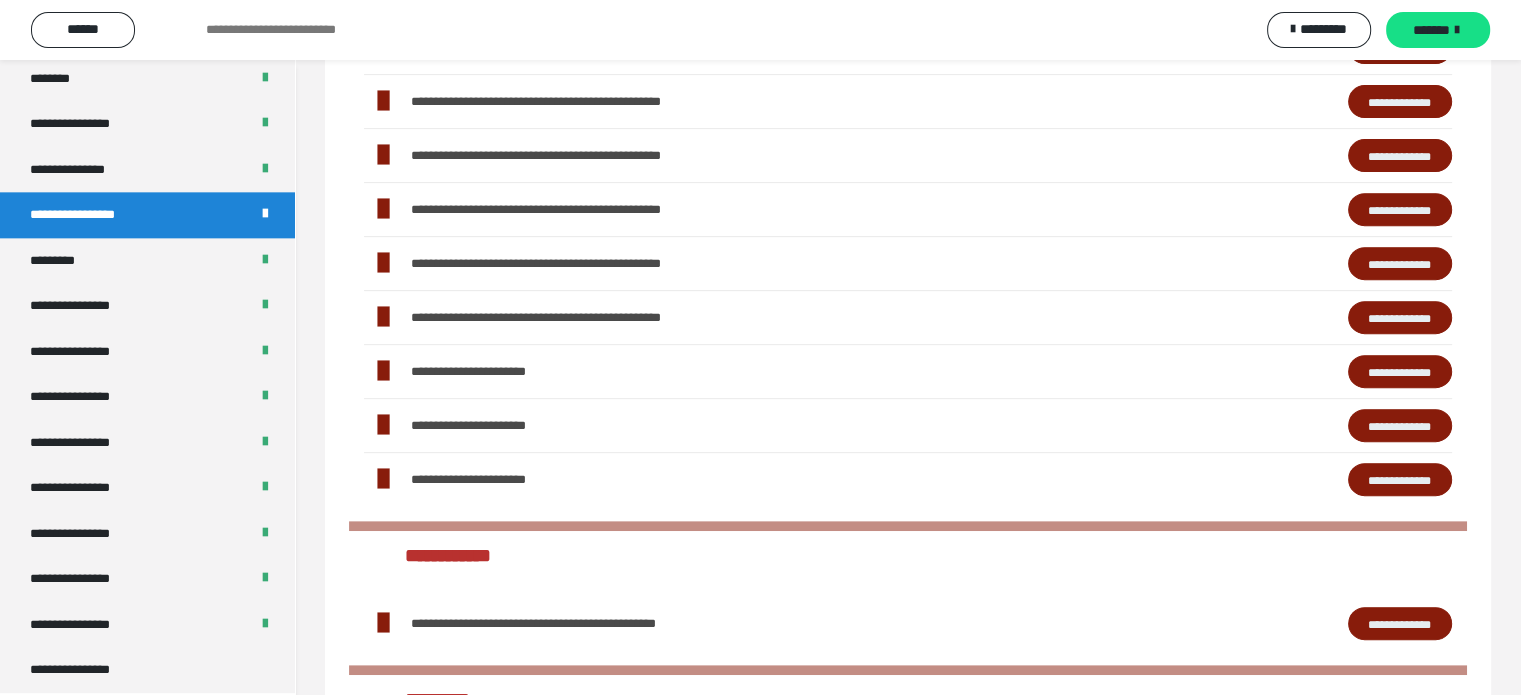 click on "**********" at bounding box center (501, 479) 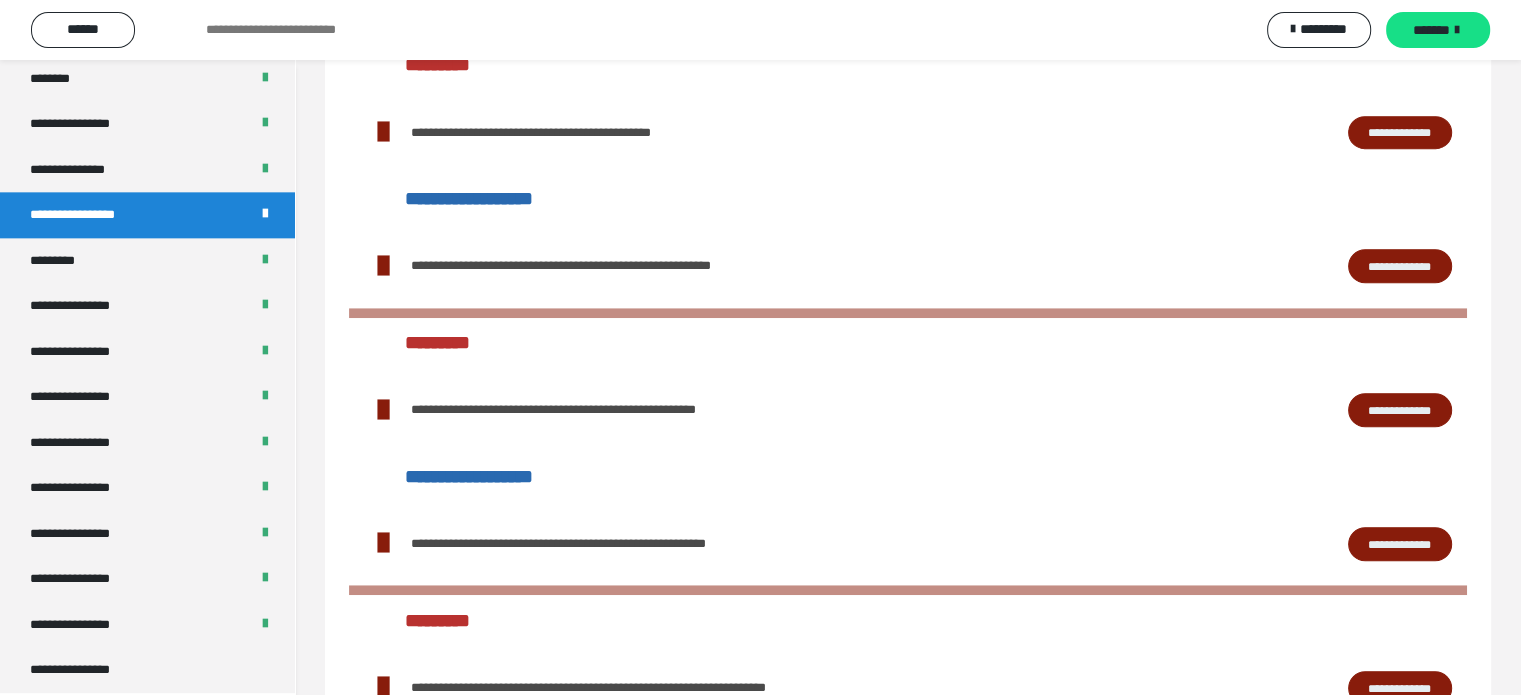 scroll, scrollTop: 1360, scrollLeft: 0, axis: vertical 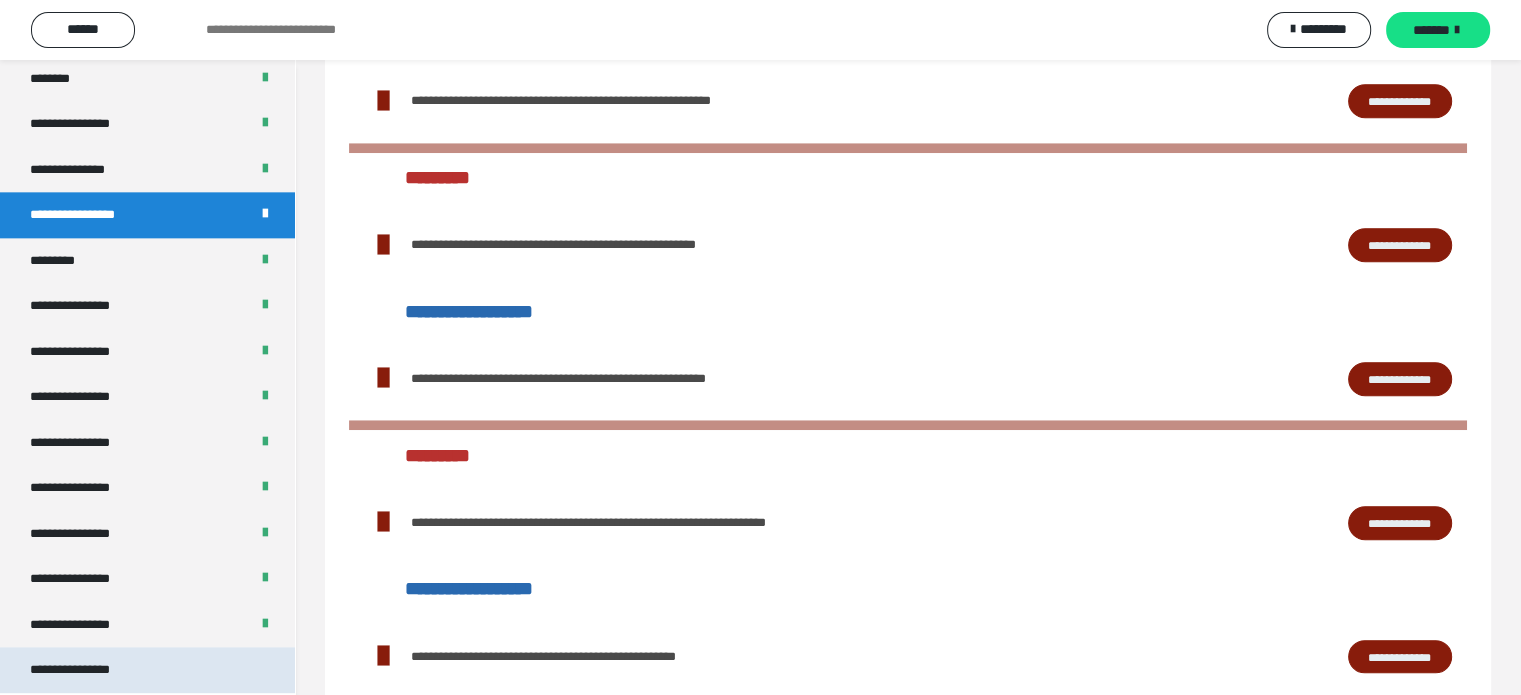 click on "**********" at bounding box center [147, 670] 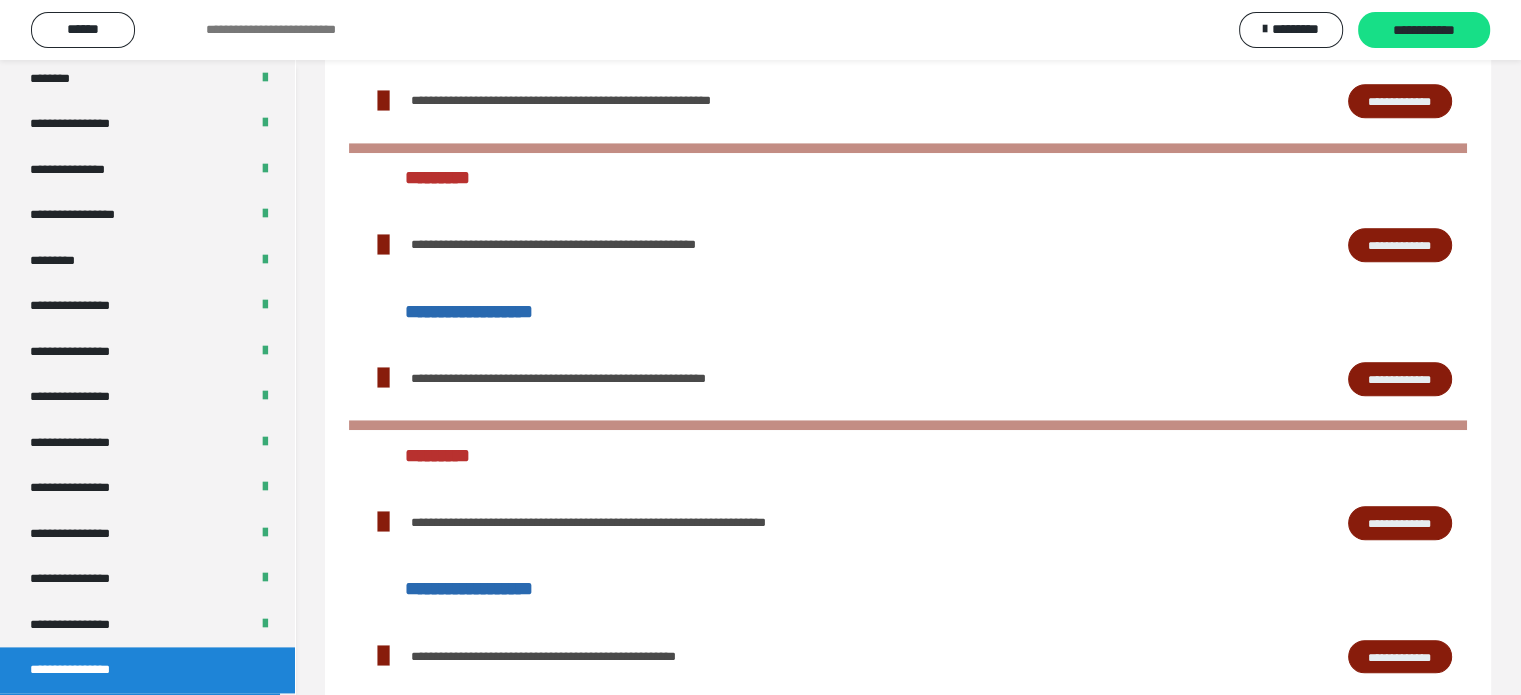 scroll, scrollTop: 2557, scrollLeft: 0, axis: vertical 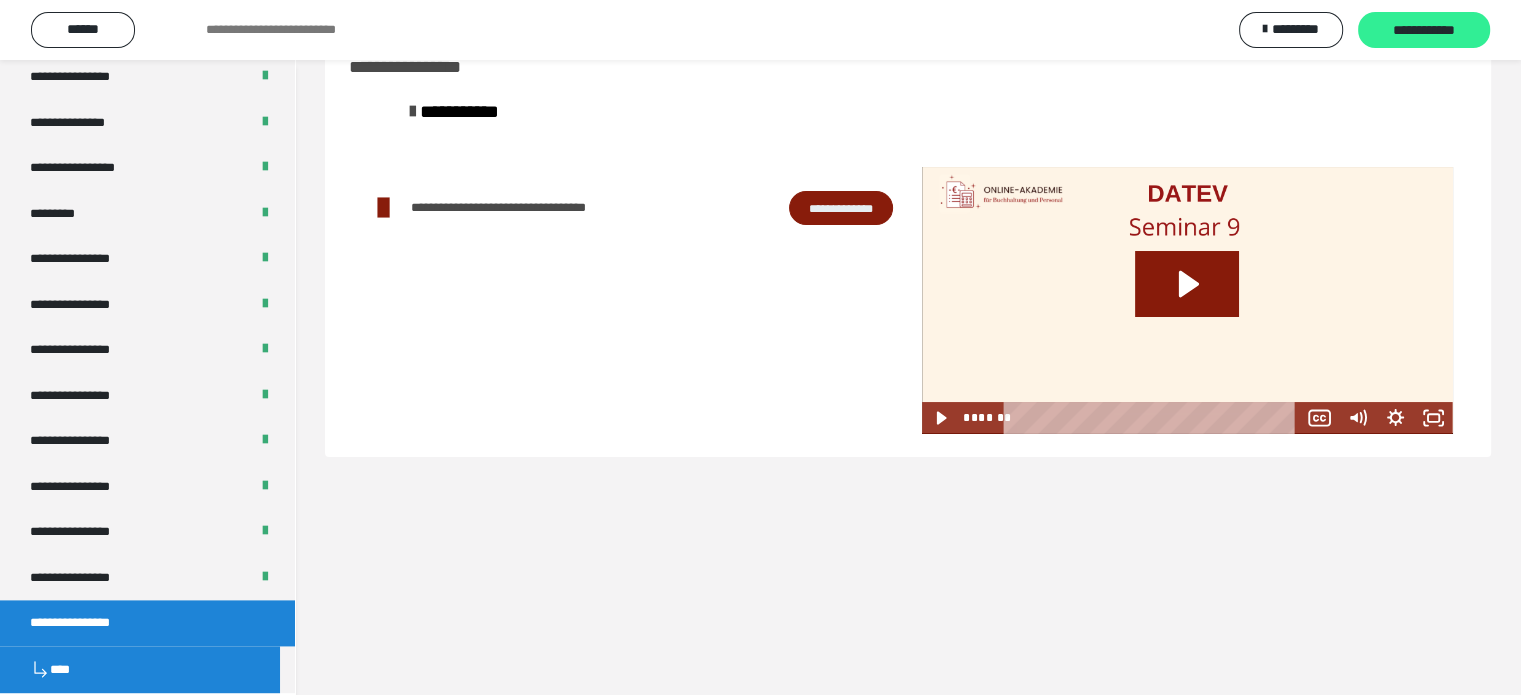 click on "**********" at bounding box center (1424, 31) 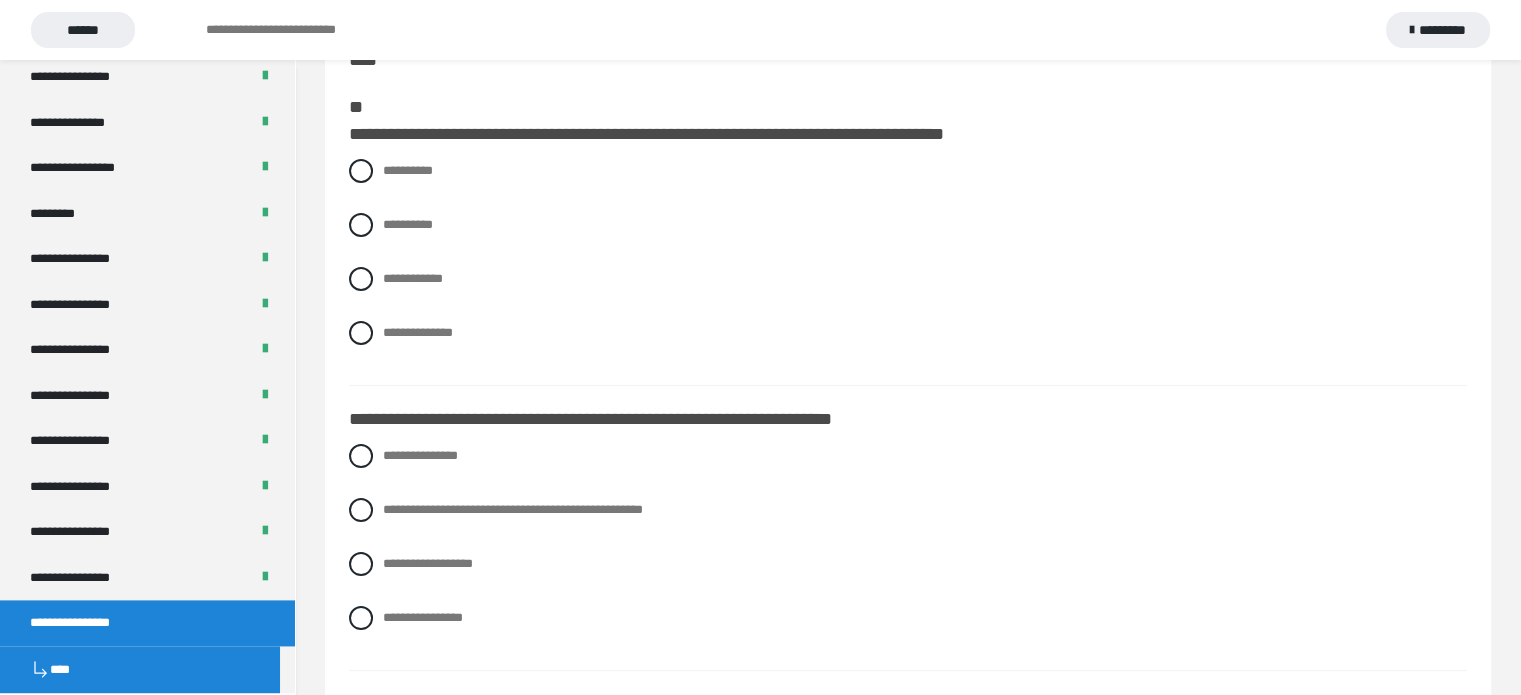 scroll, scrollTop: 0, scrollLeft: 0, axis: both 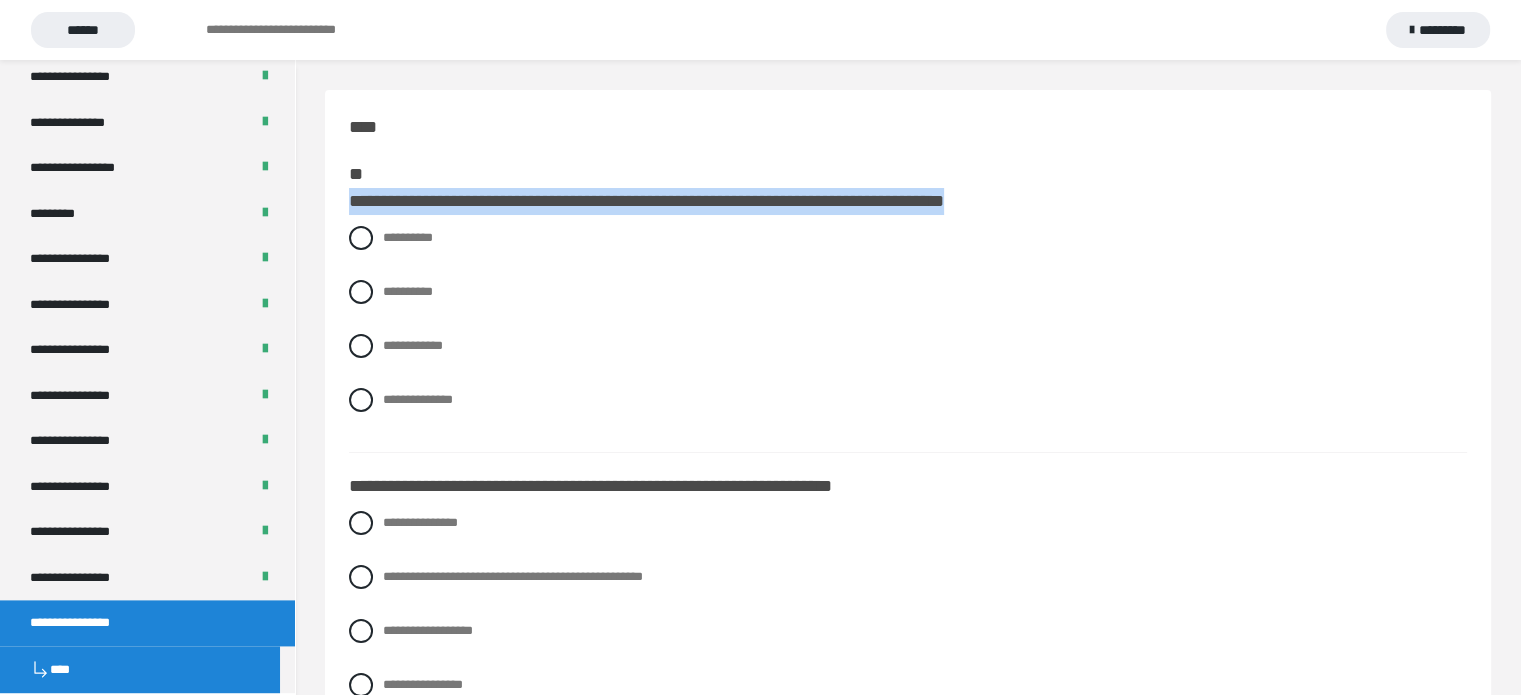 drag, startPoint x: 349, startPoint y: 201, endPoint x: 1036, endPoint y: 213, distance: 687.1048 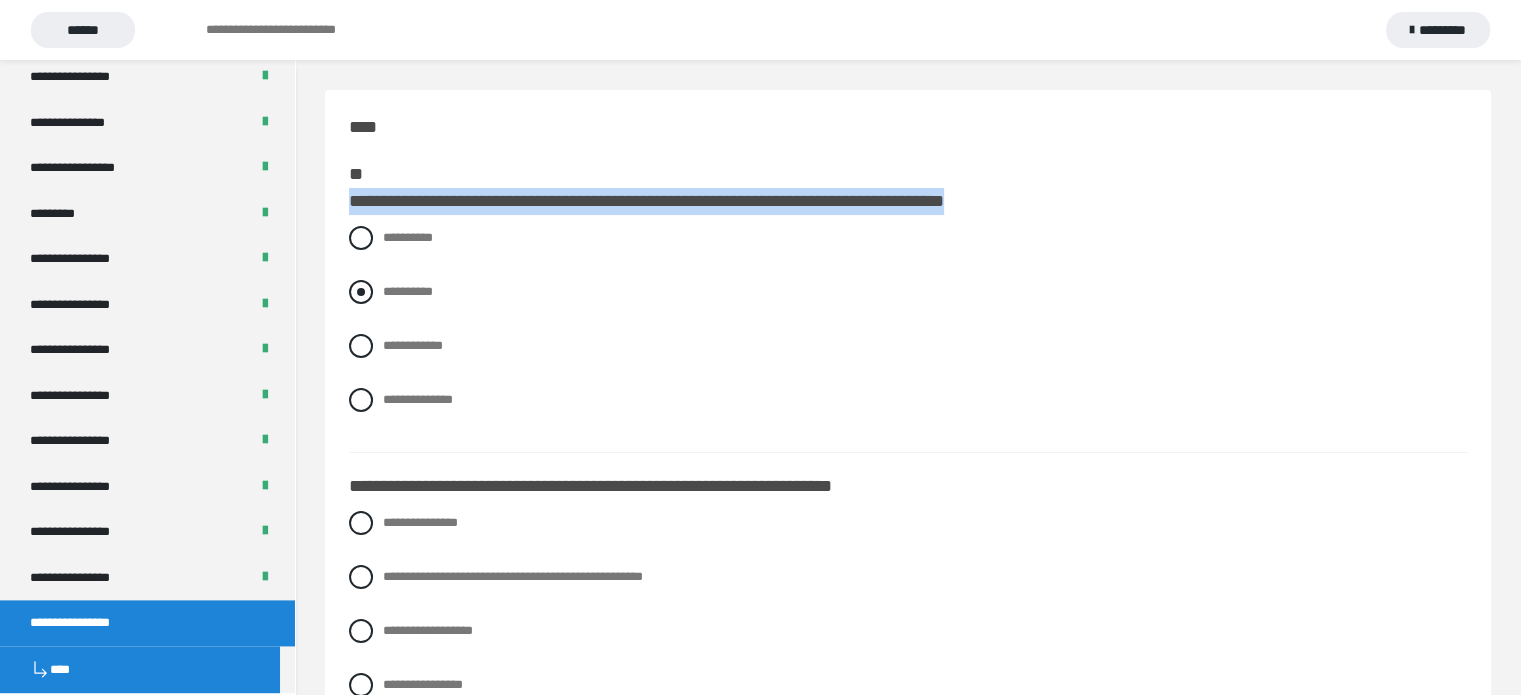 click at bounding box center (361, 292) 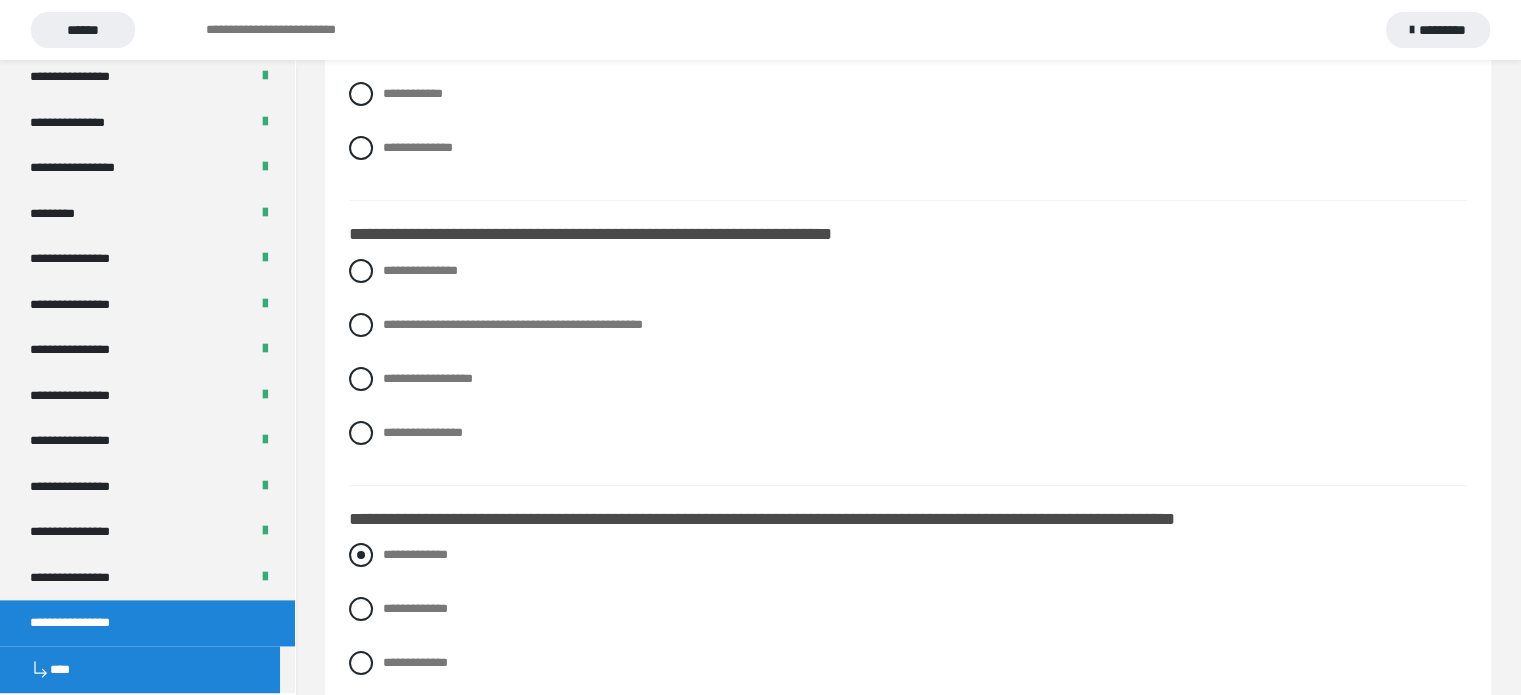 scroll, scrollTop: 300, scrollLeft: 0, axis: vertical 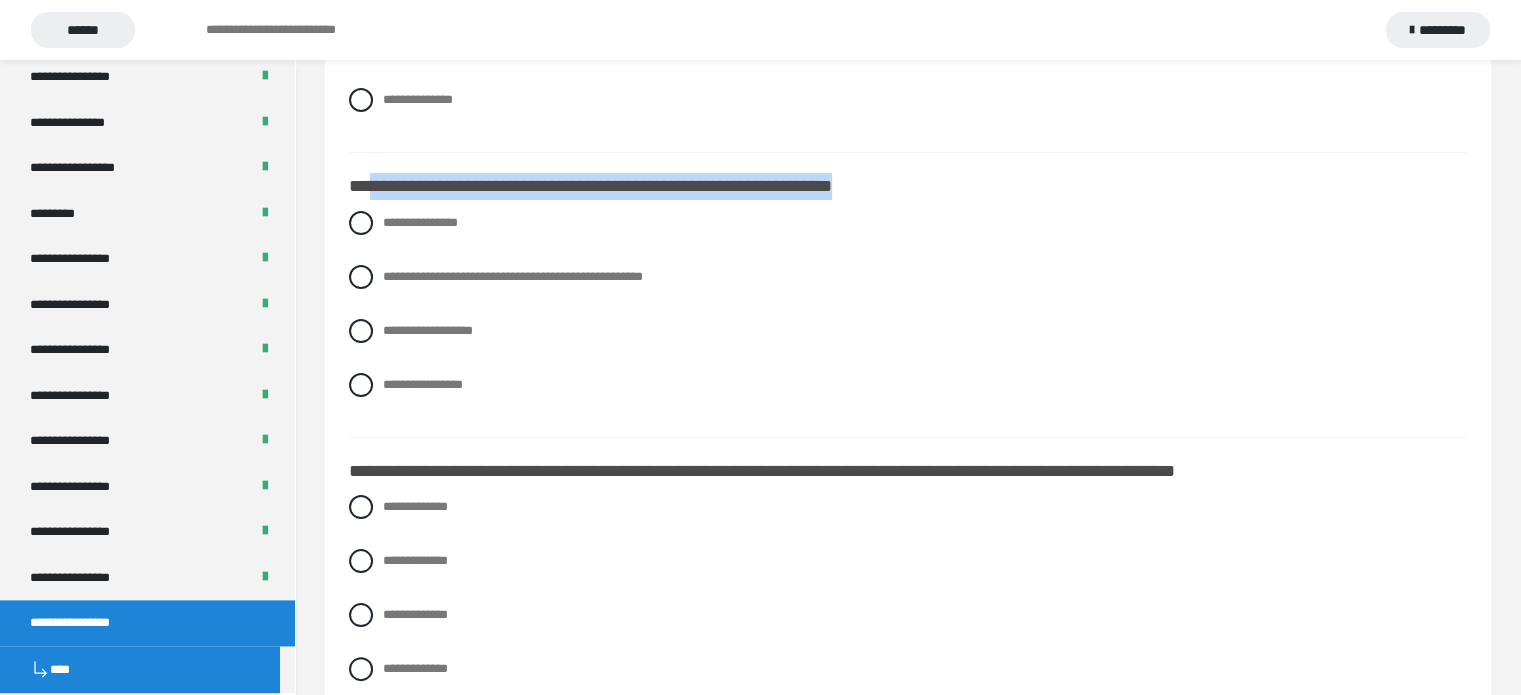 drag, startPoint x: 368, startPoint y: 201, endPoint x: 912, endPoint y: 195, distance: 544.0331 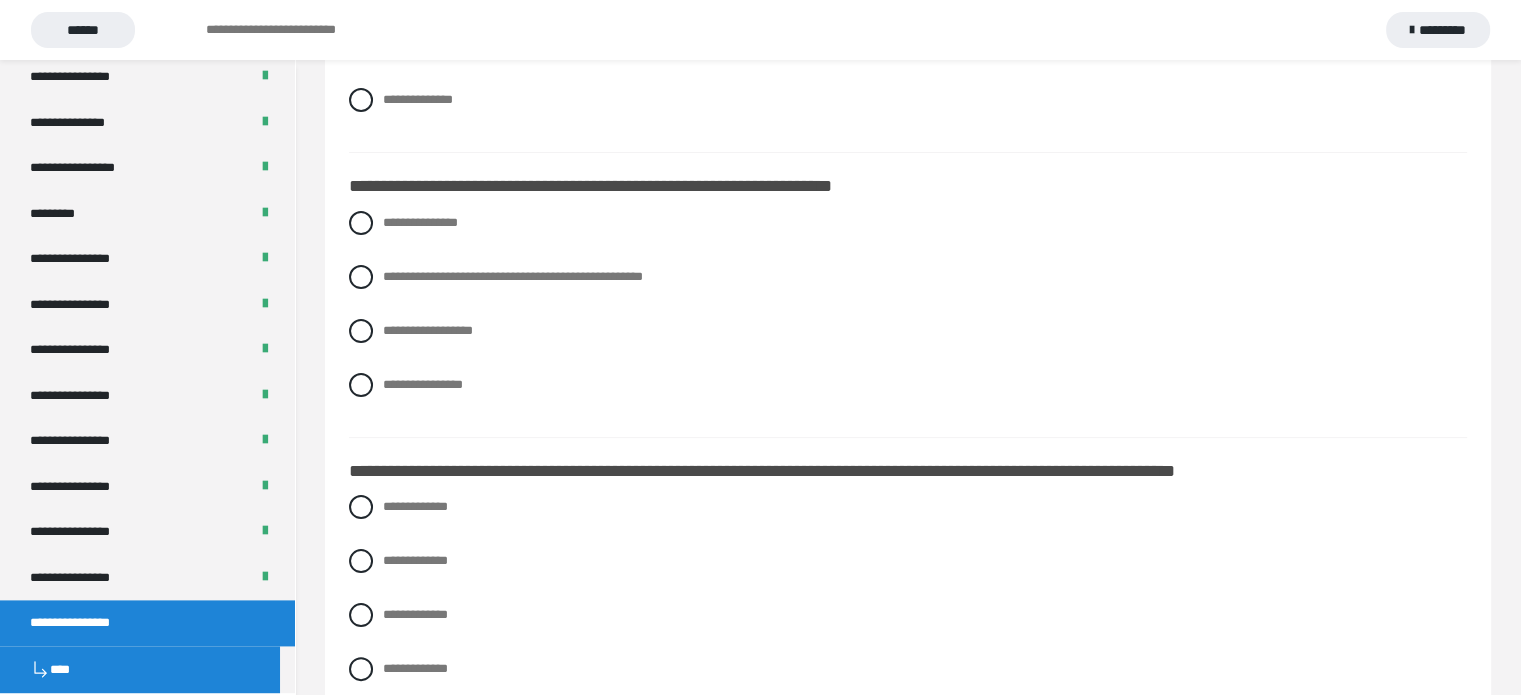 click on "**********" at bounding box center [908, 34] 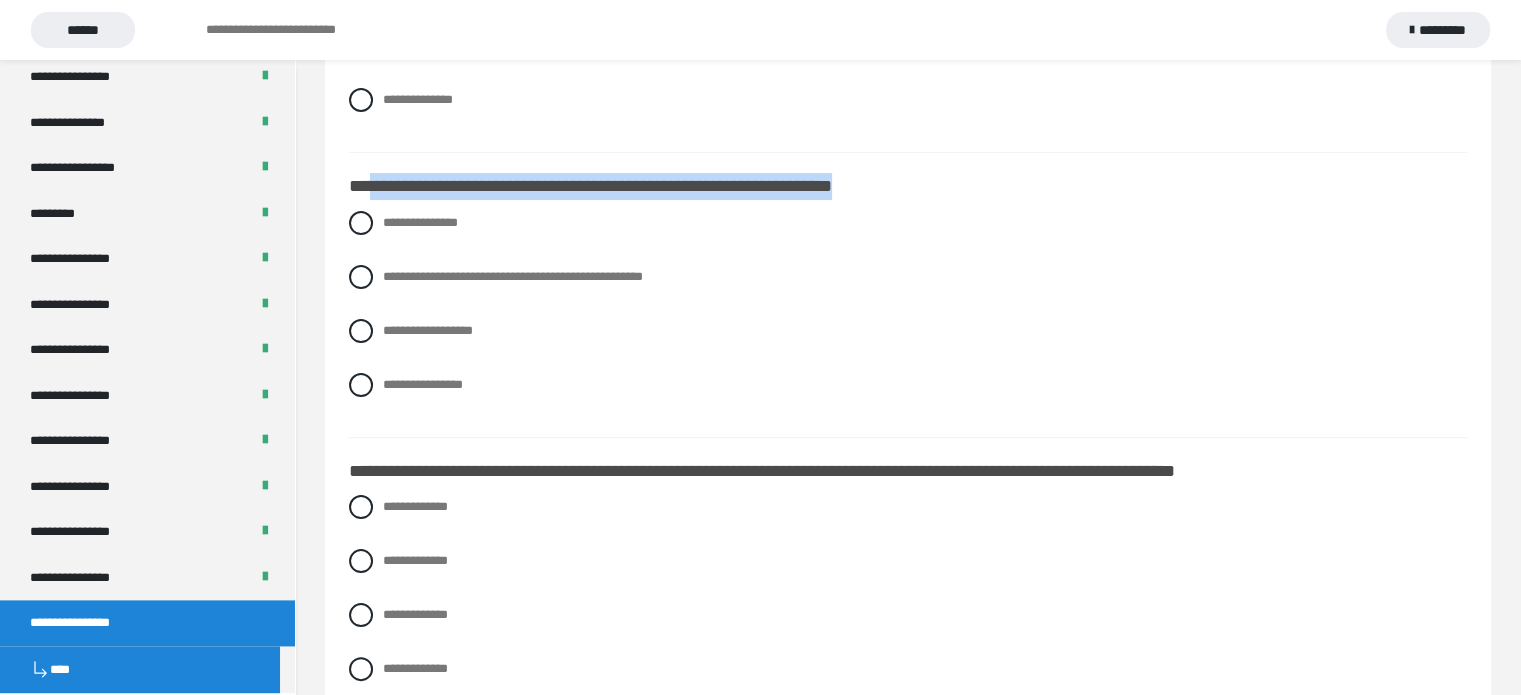 drag, startPoint x: 374, startPoint y: 203, endPoint x: 931, endPoint y: 207, distance: 557.01434 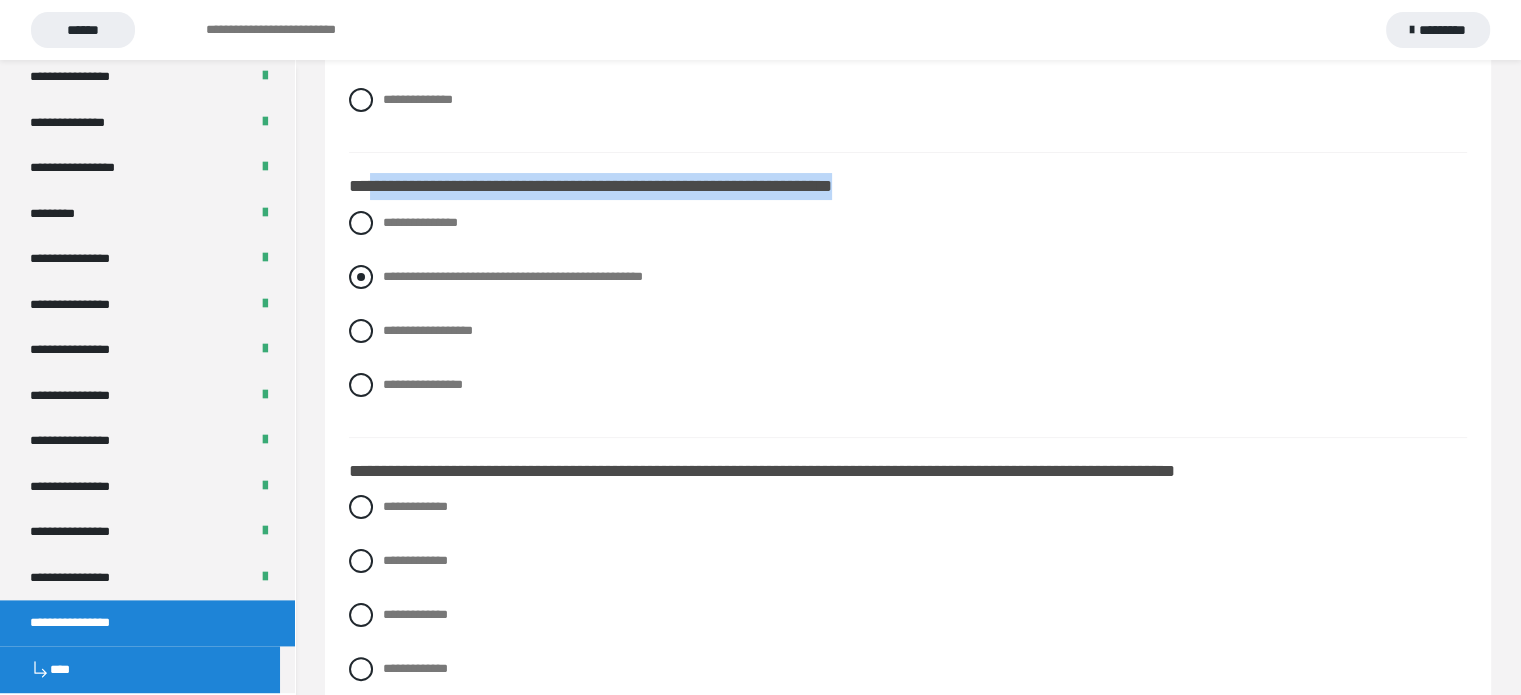 click at bounding box center (361, 277) 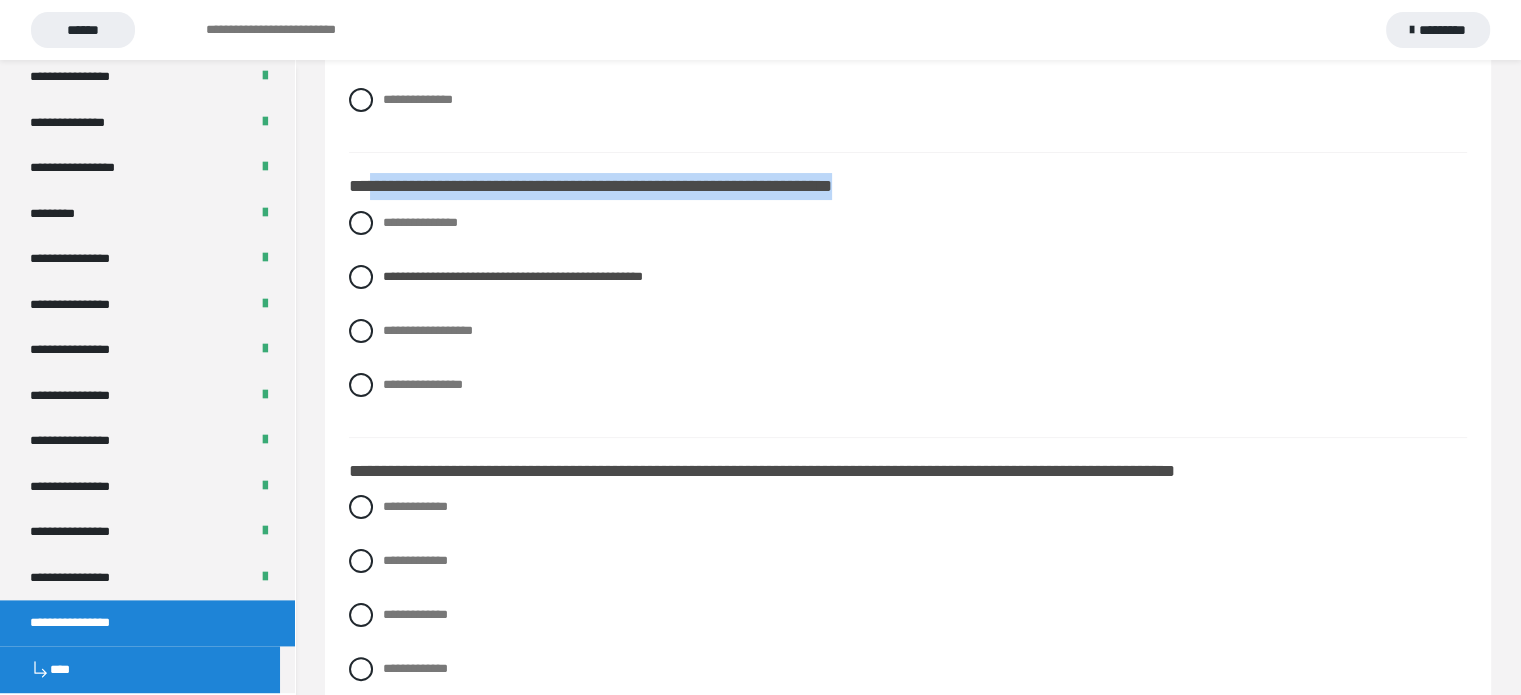 click on "**********" at bounding box center (601, 186) 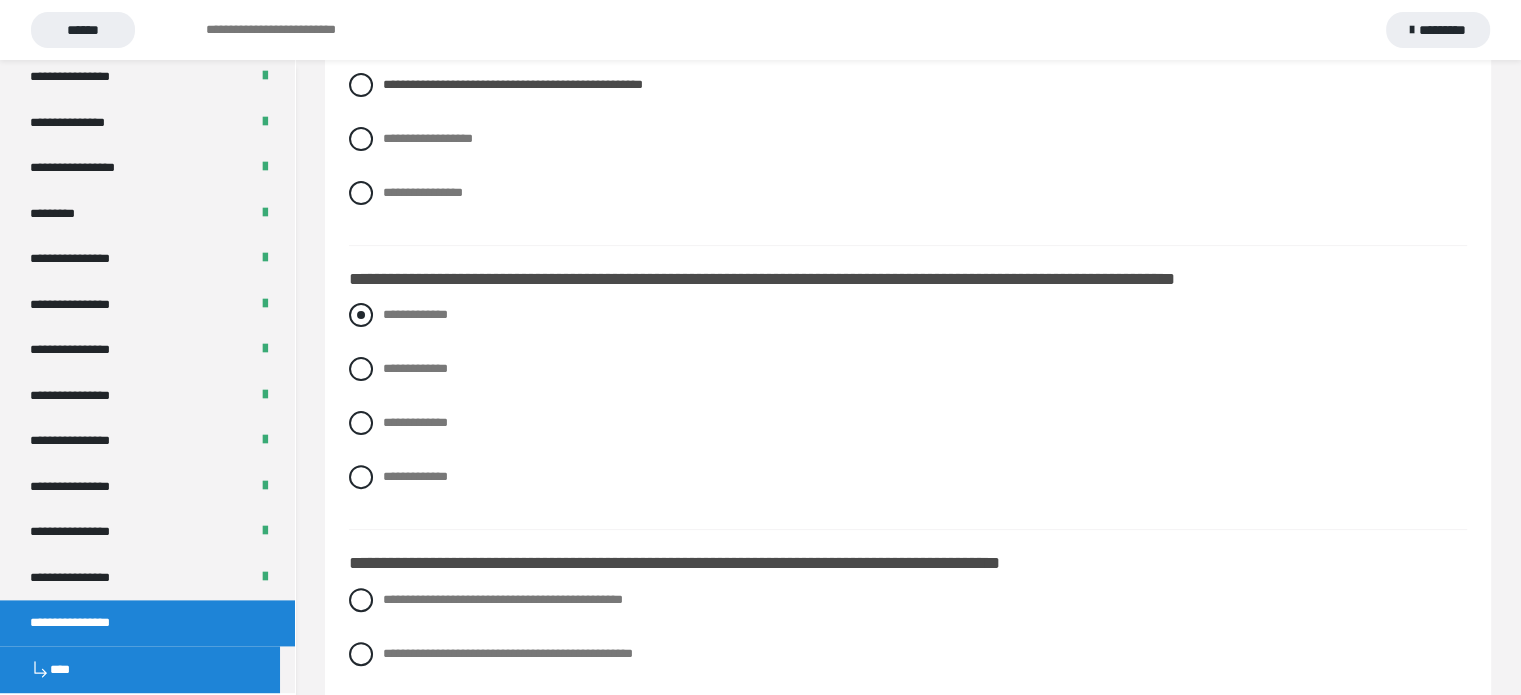 scroll, scrollTop: 500, scrollLeft: 0, axis: vertical 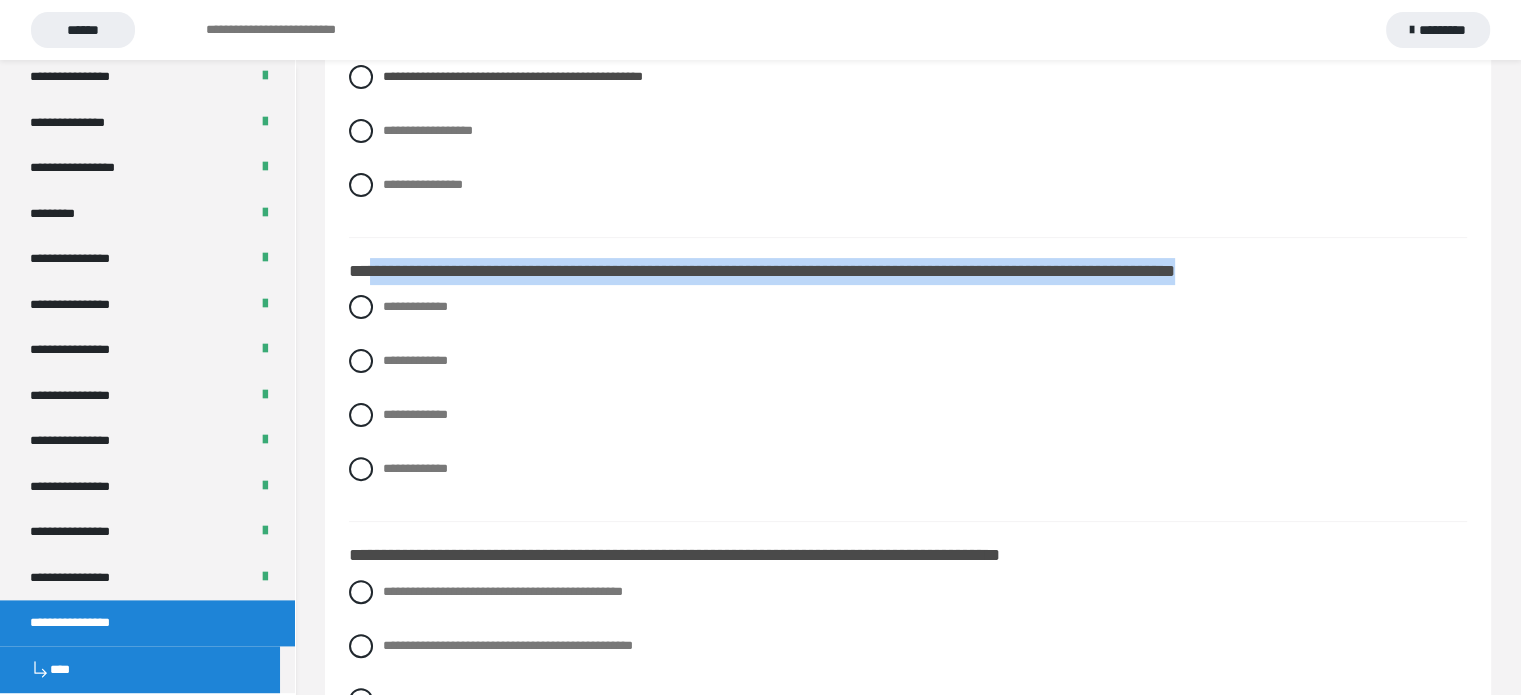 drag, startPoint x: 373, startPoint y: 286, endPoint x: 1304, endPoint y: 283, distance: 931.0048 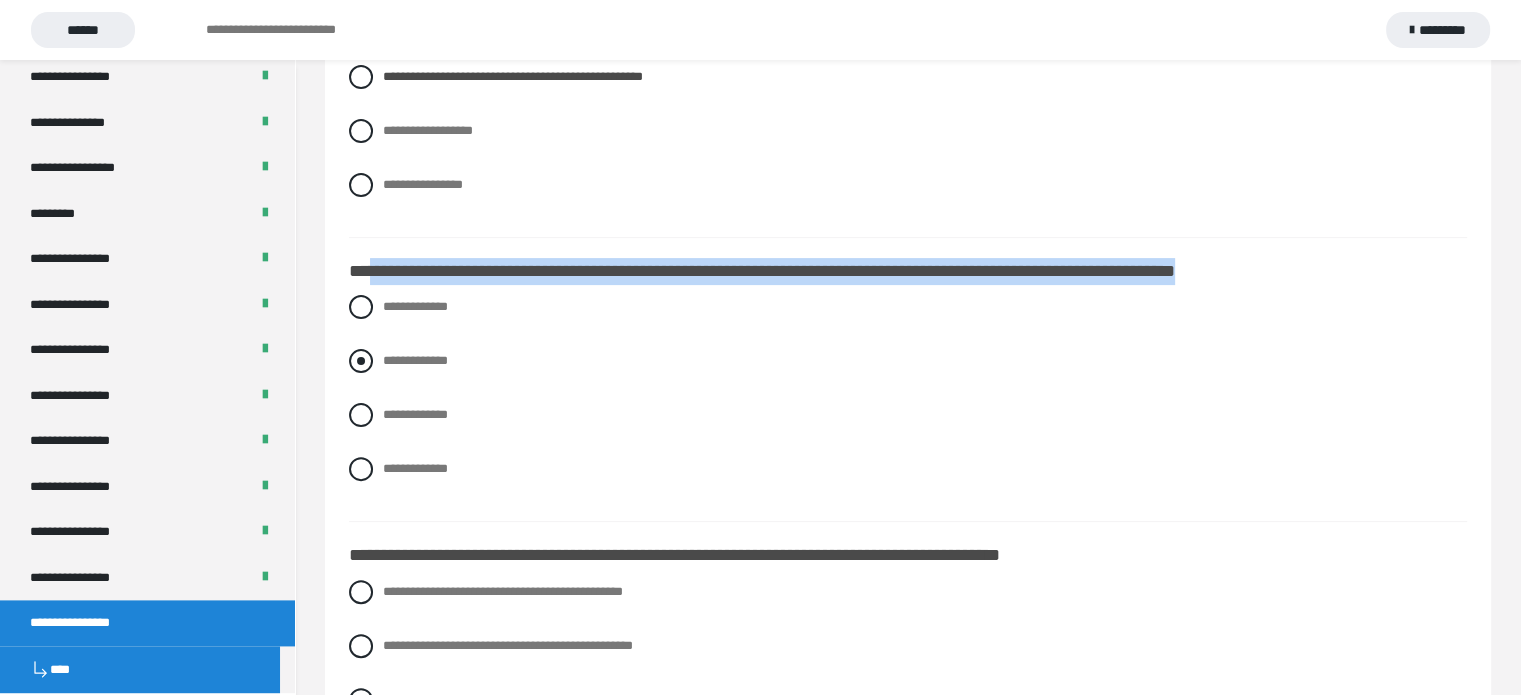 click at bounding box center (361, 361) 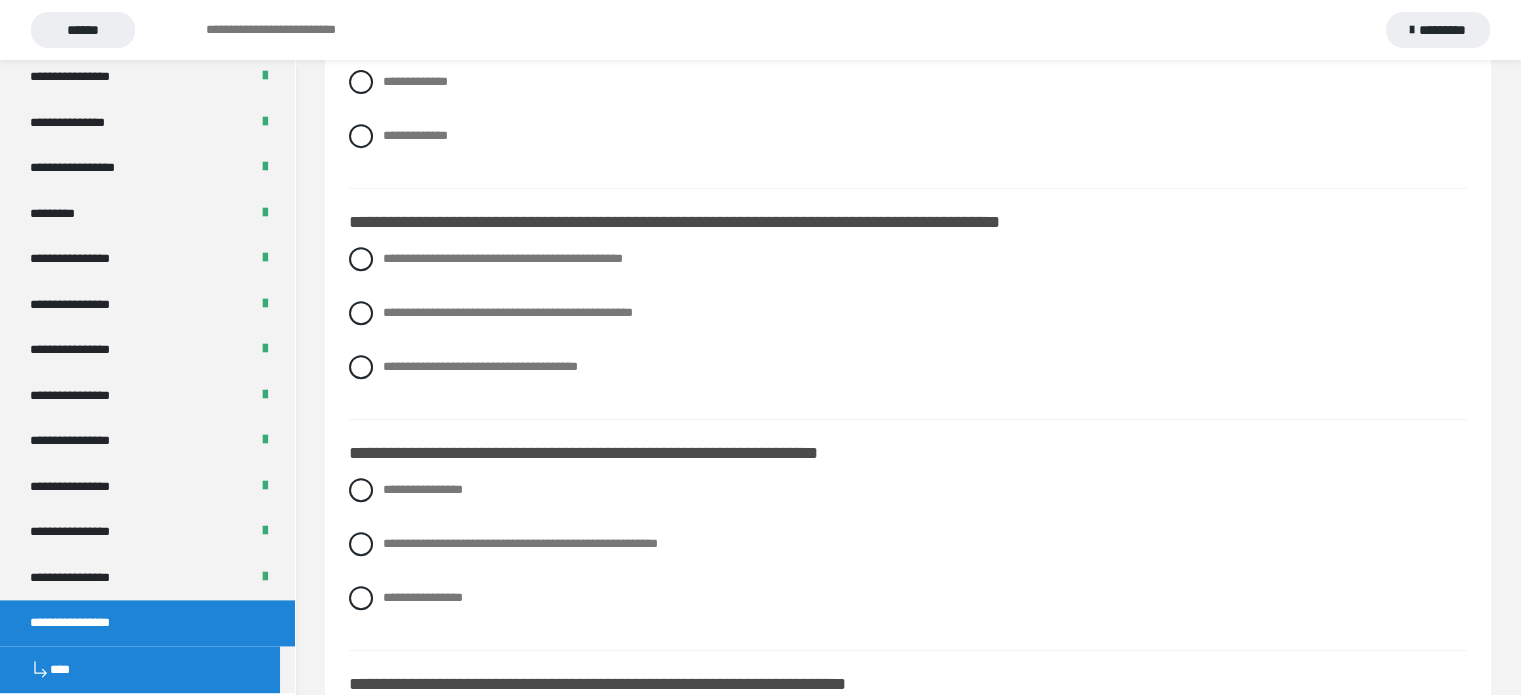 scroll, scrollTop: 800, scrollLeft: 0, axis: vertical 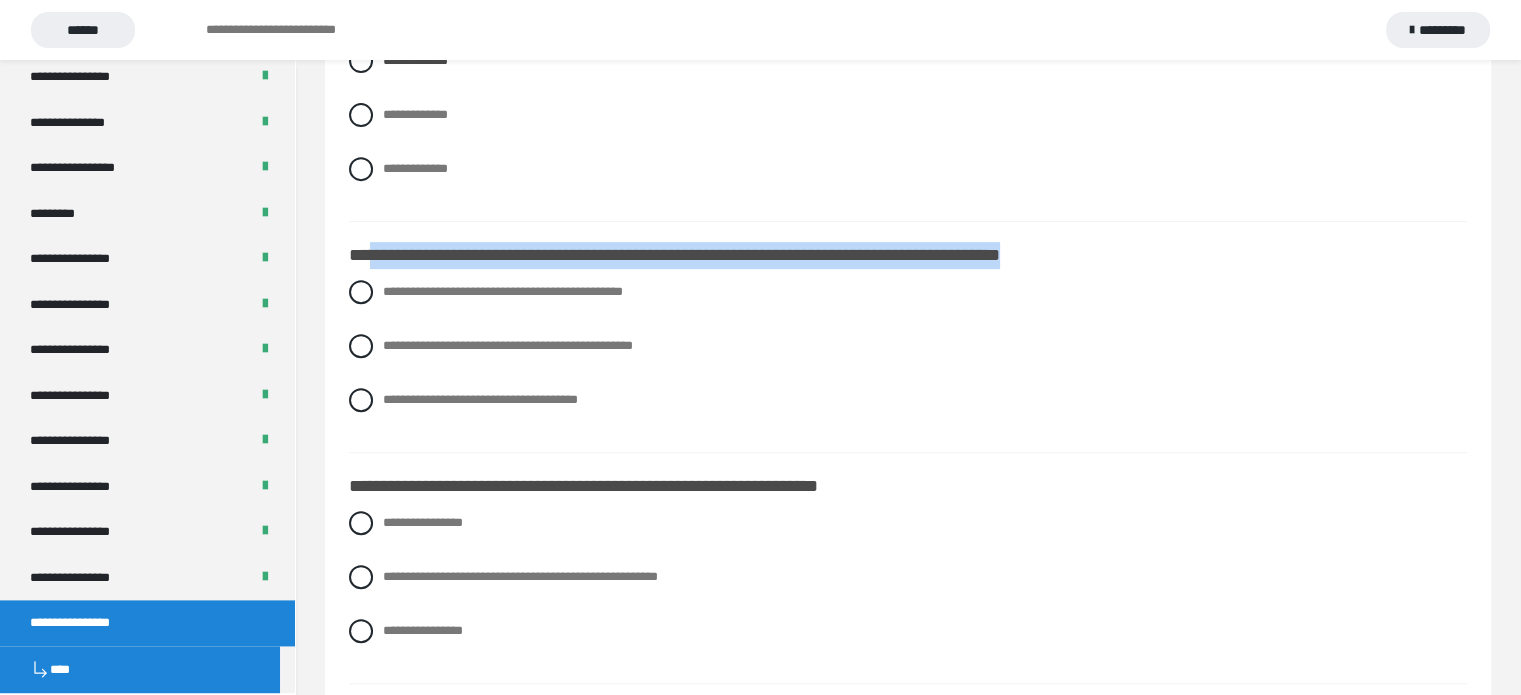 drag, startPoint x: 374, startPoint y: 271, endPoint x: 1104, endPoint y: 270, distance: 730.0007 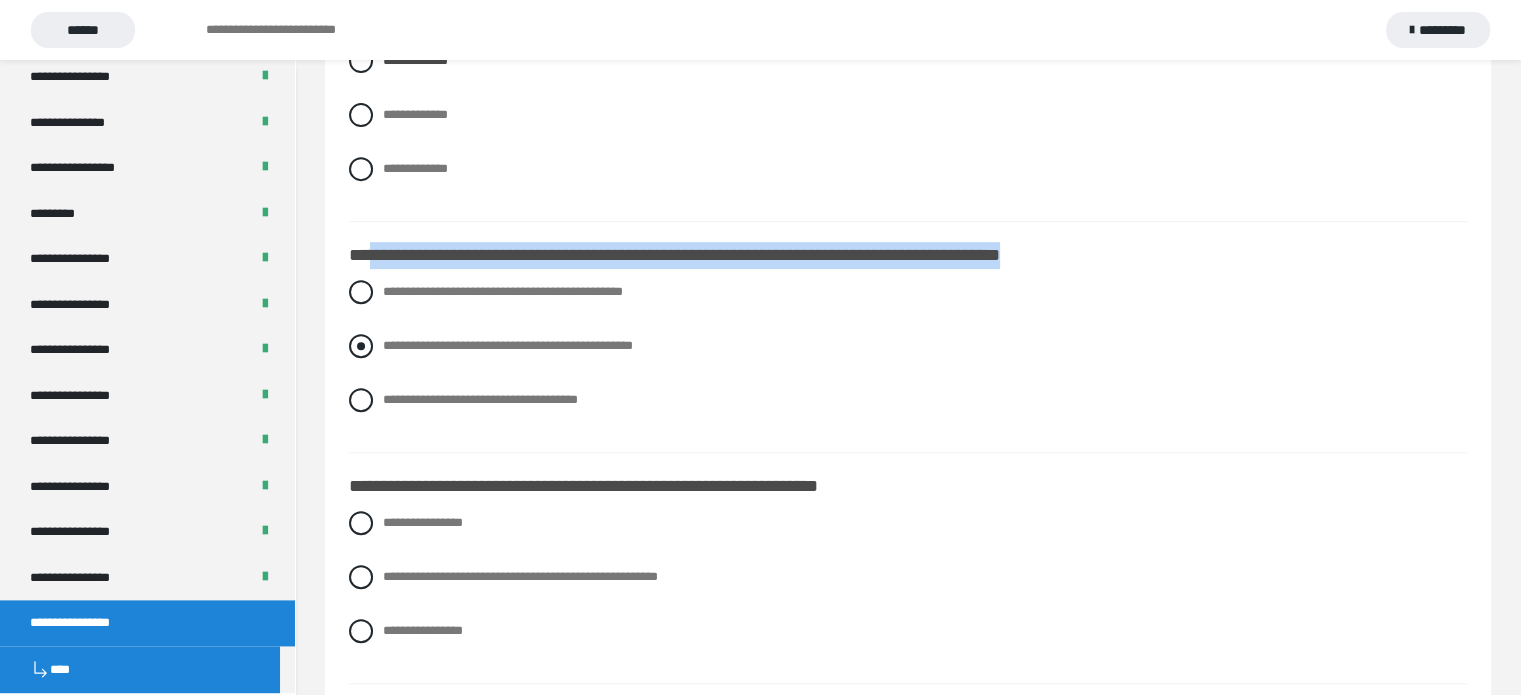 click at bounding box center [361, 346] 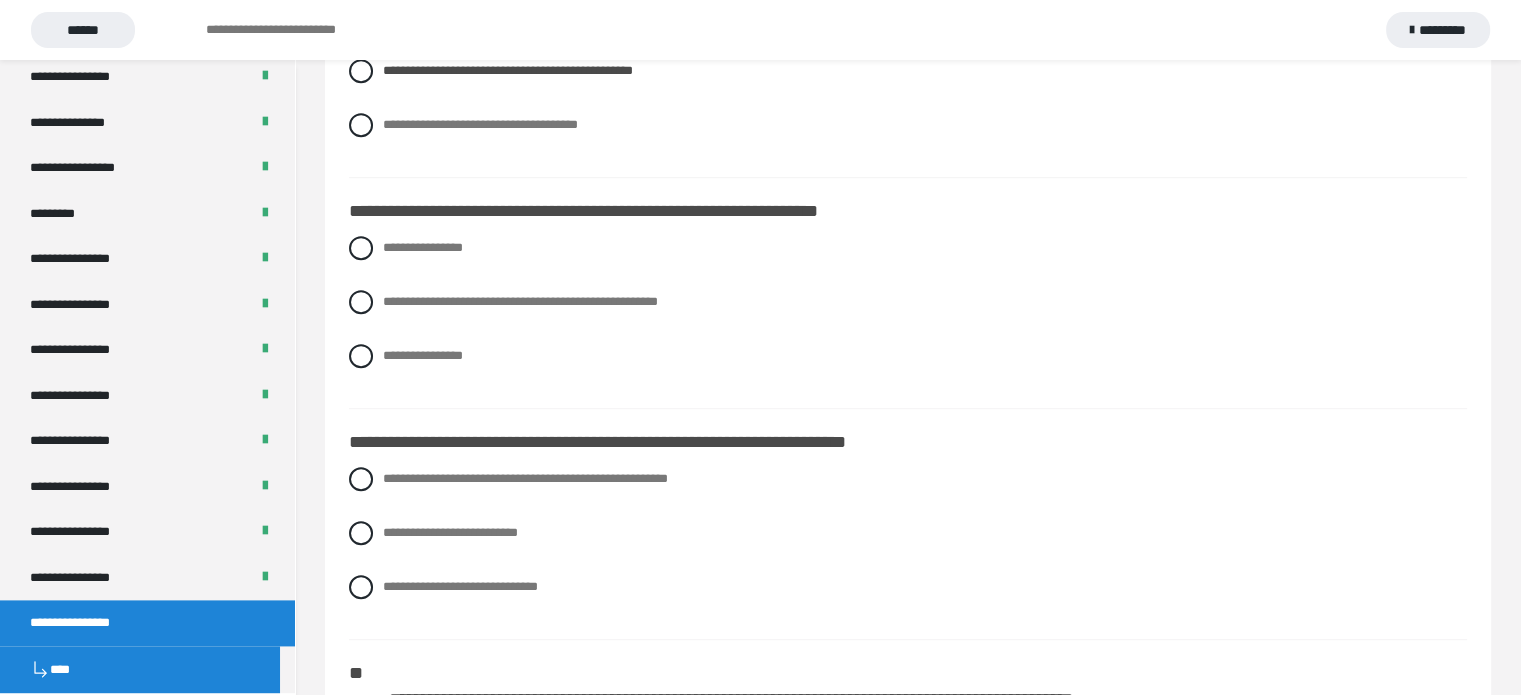 scroll, scrollTop: 1045, scrollLeft: 0, axis: vertical 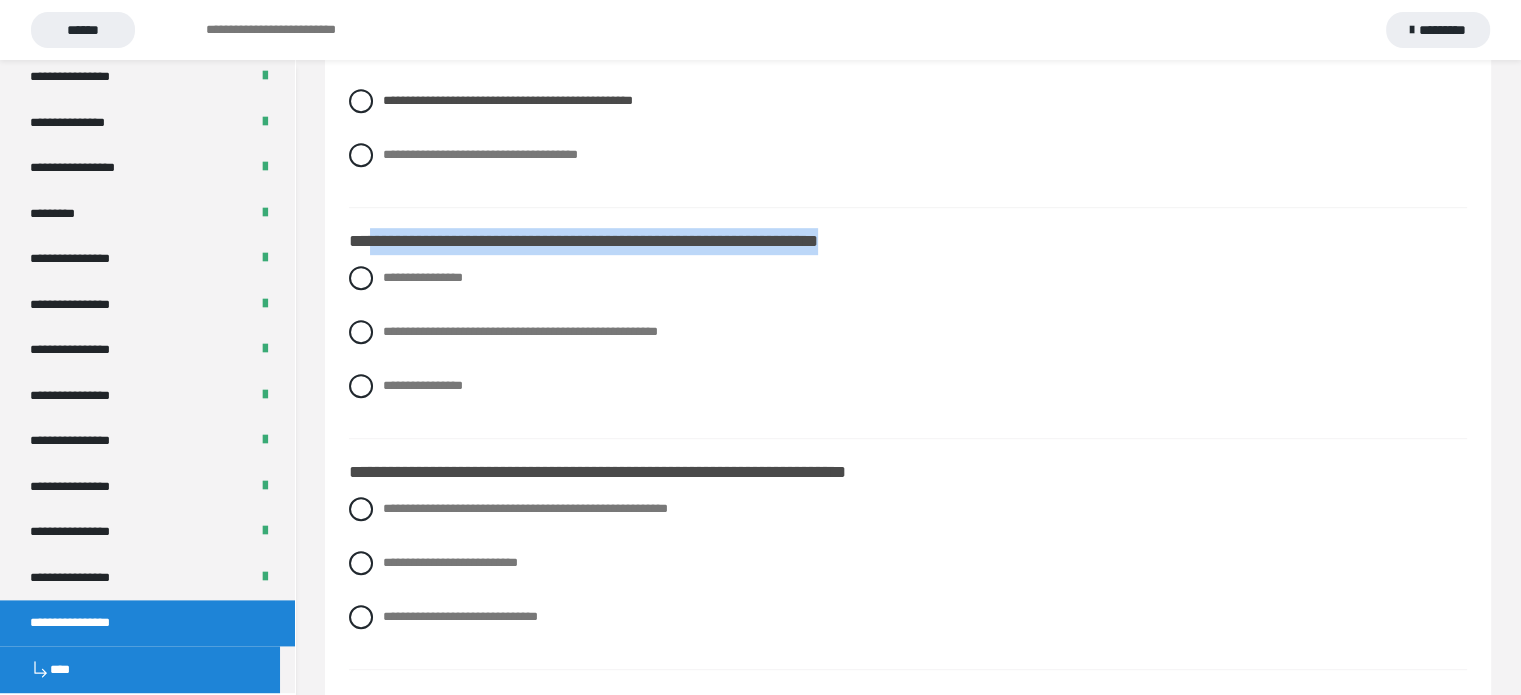 drag, startPoint x: 371, startPoint y: 256, endPoint x: 903, endPoint y: 261, distance: 532.0235 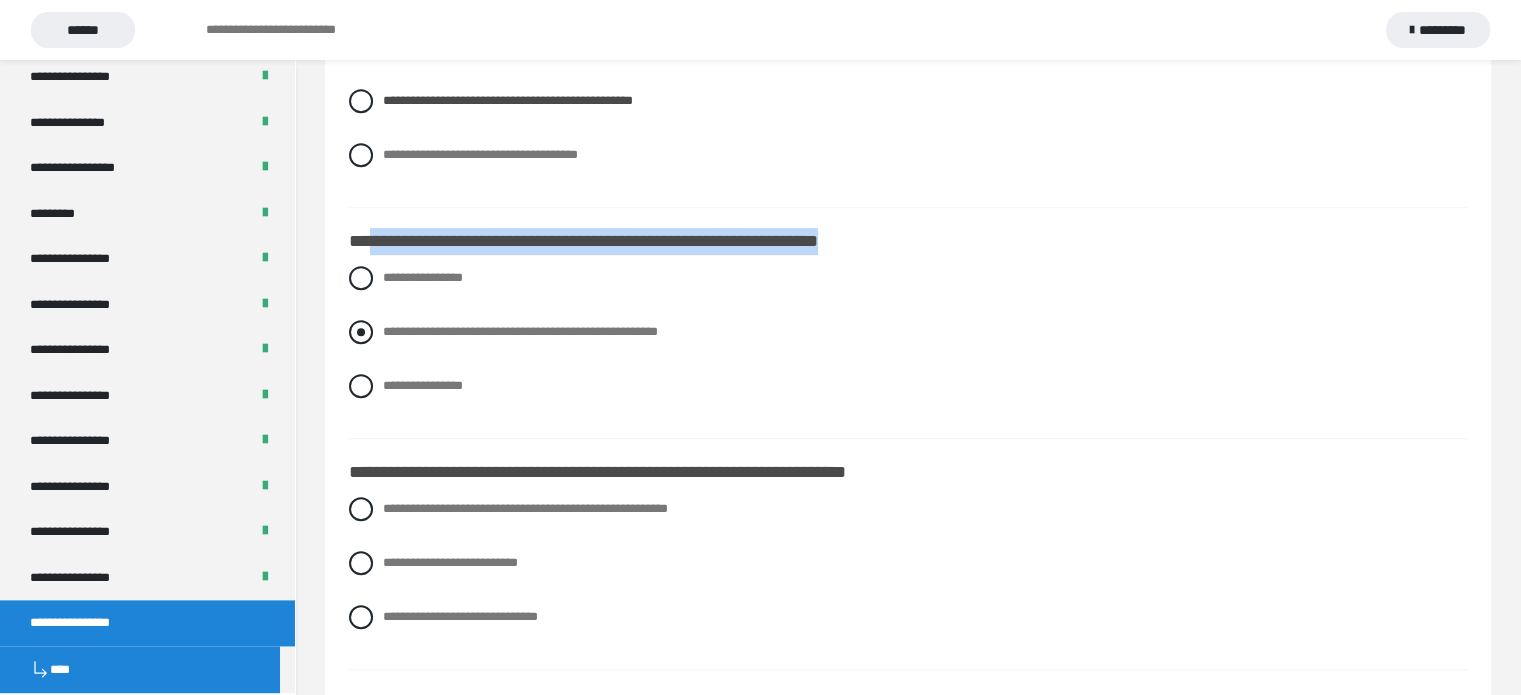 click at bounding box center [361, 332] 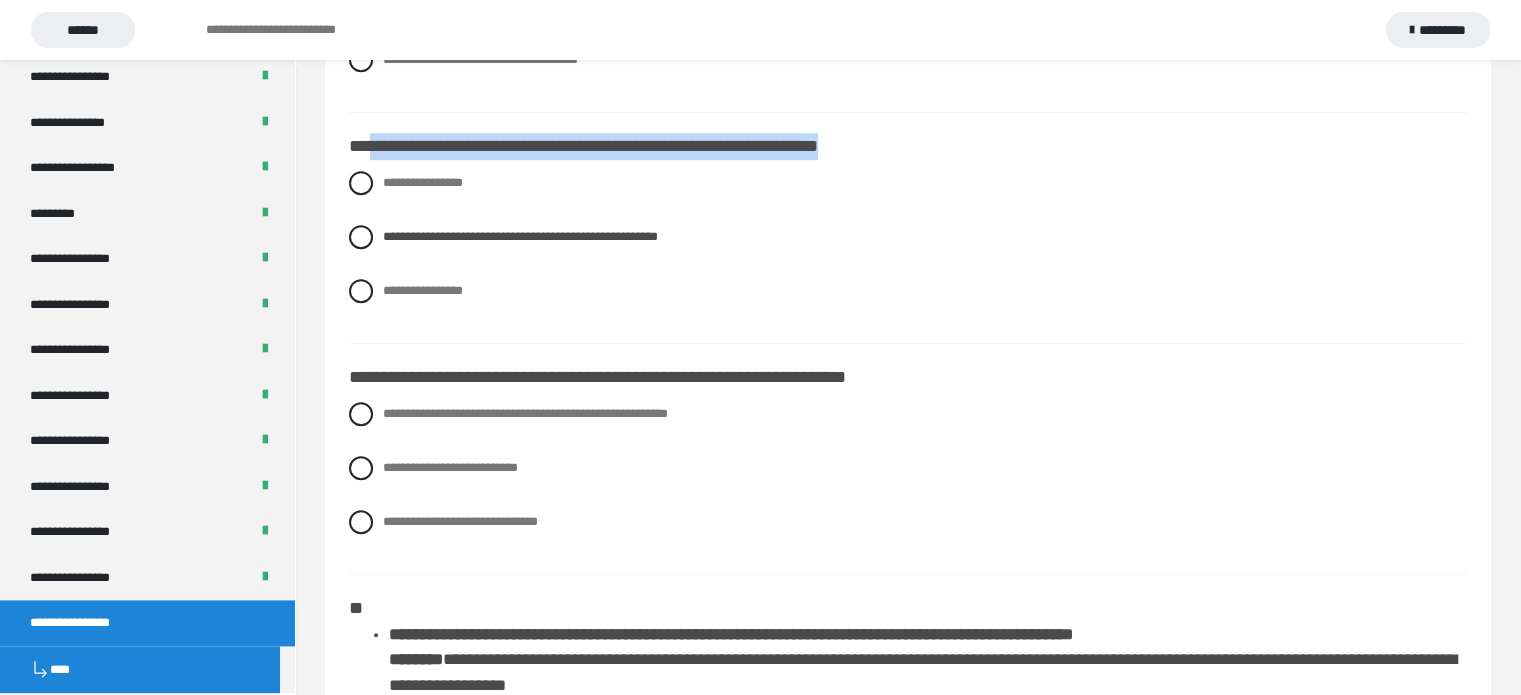 scroll, scrollTop: 1245, scrollLeft: 0, axis: vertical 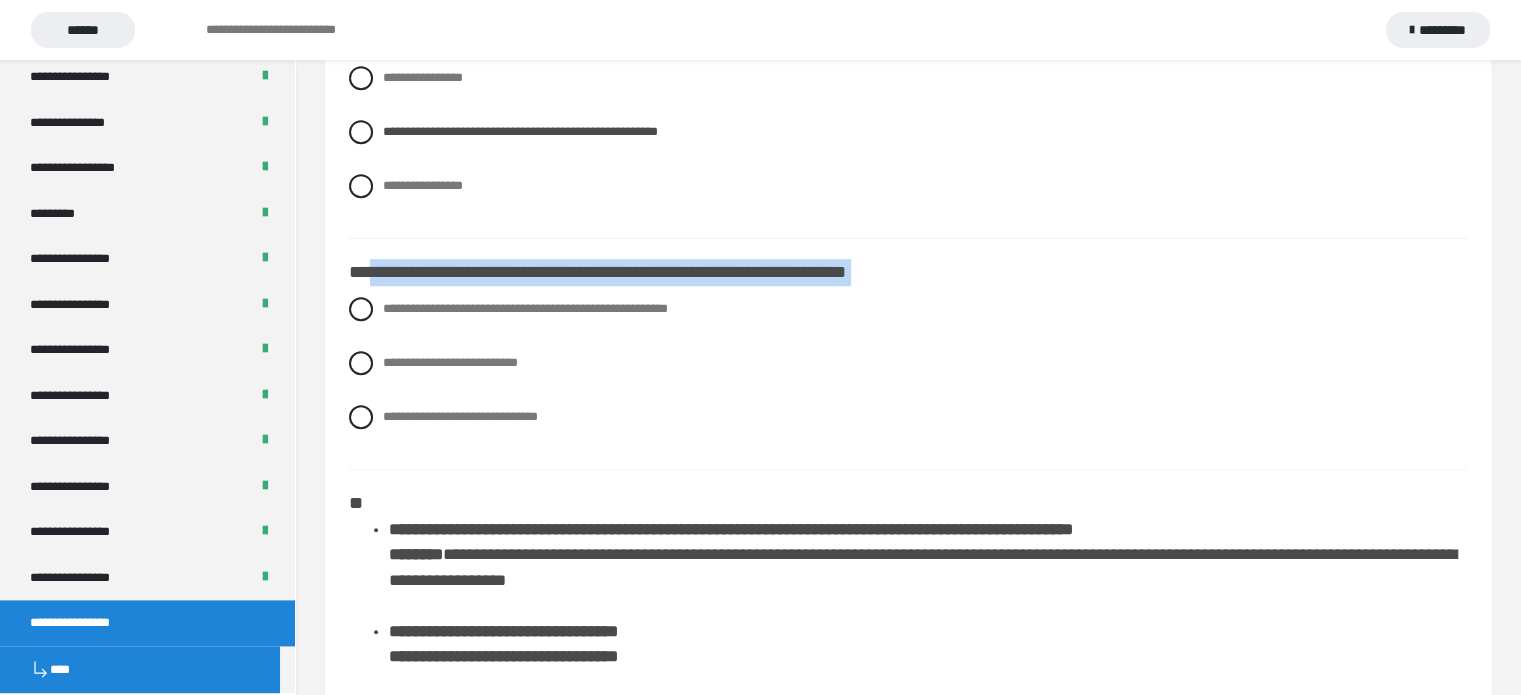drag, startPoint x: 373, startPoint y: 288, endPoint x: 931, endPoint y: 302, distance: 558.1756 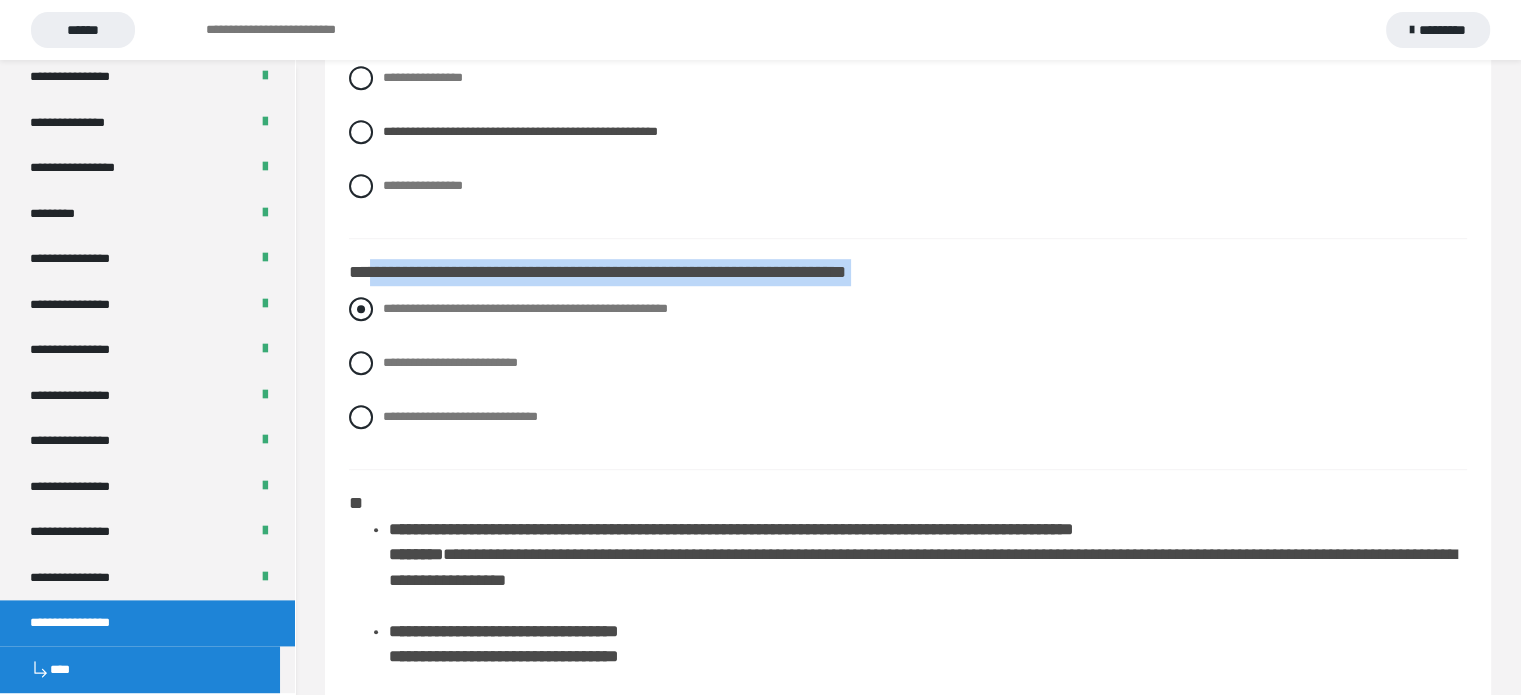 click at bounding box center (361, 309) 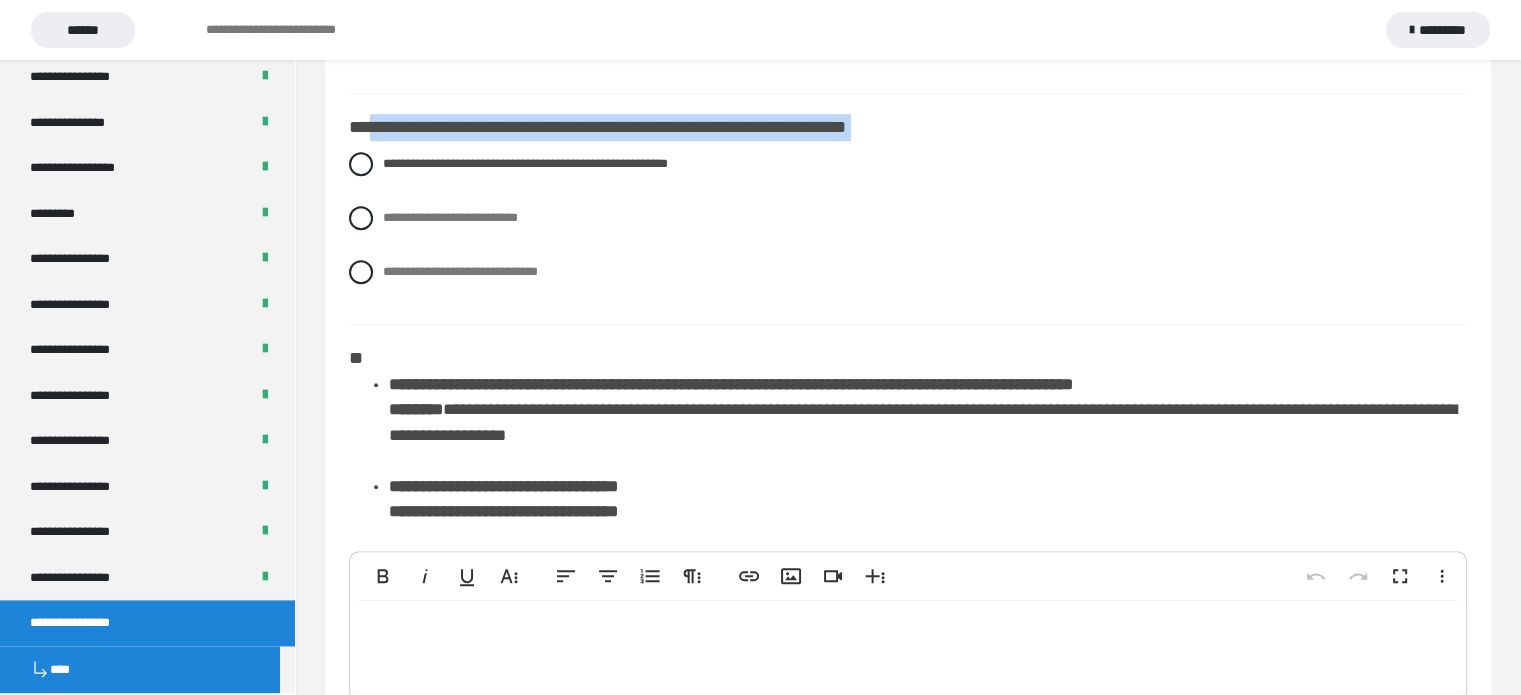 scroll, scrollTop: 1545, scrollLeft: 0, axis: vertical 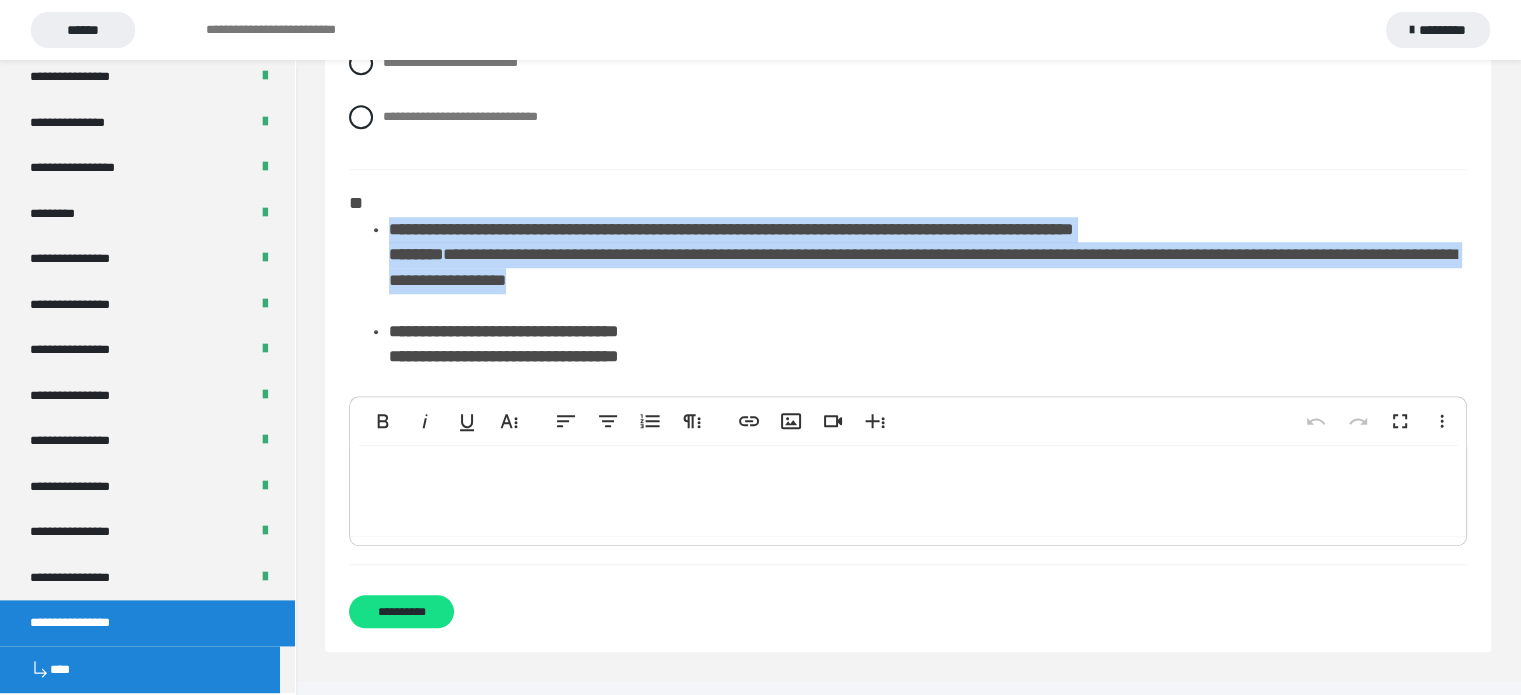 drag, startPoint x: 391, startPoint y: 242, endPoint x: 687, endPoint y: 290, distance: 299.86664 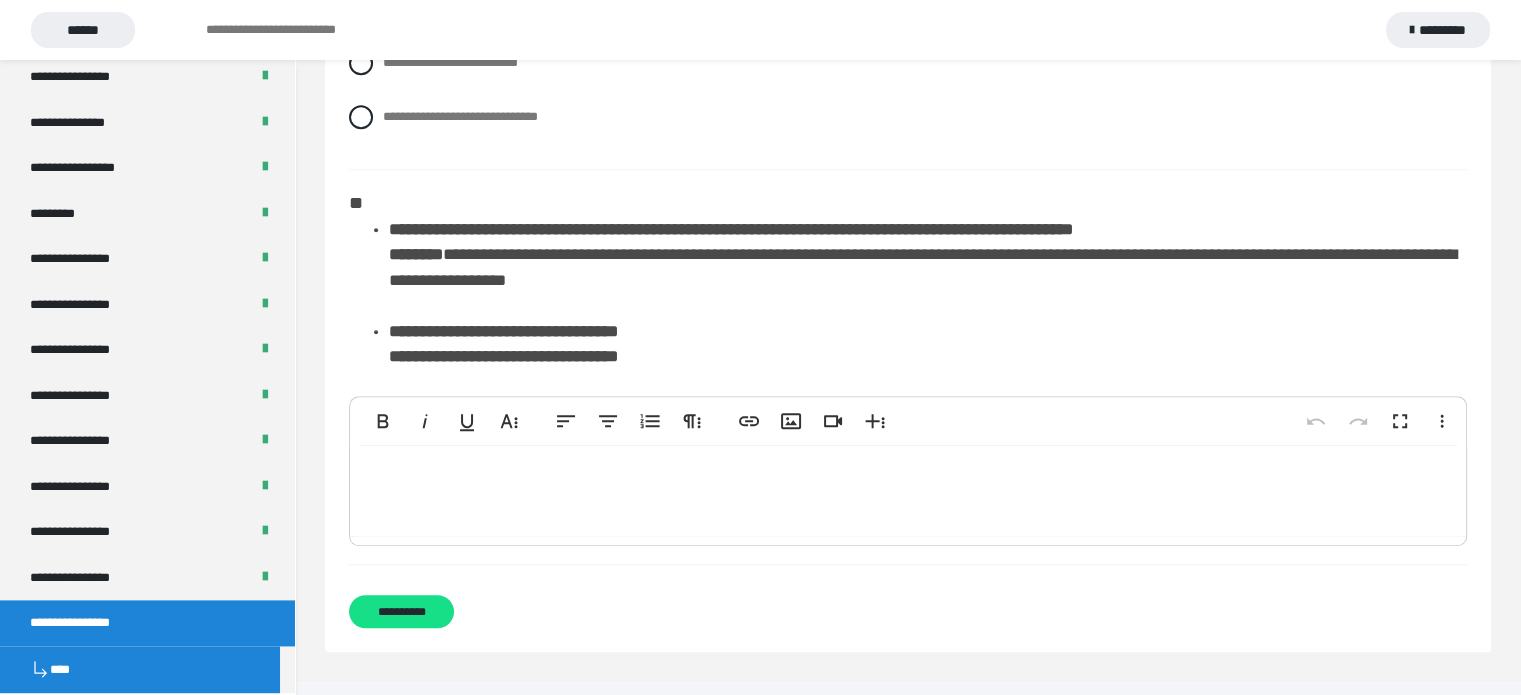 click on "**********" at bounding box center (503, 331) 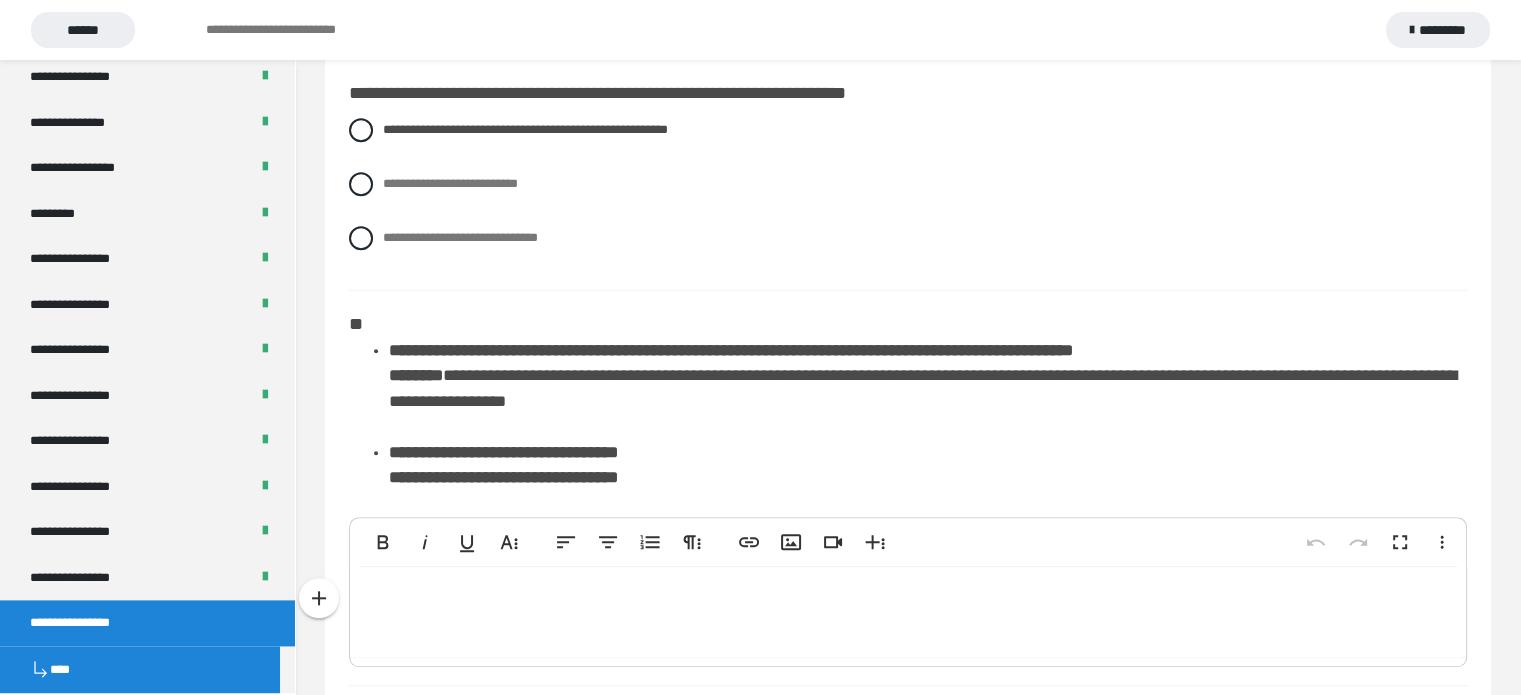scroll, scrollTop: 1545, scrollLeft: 0, axis: vertical 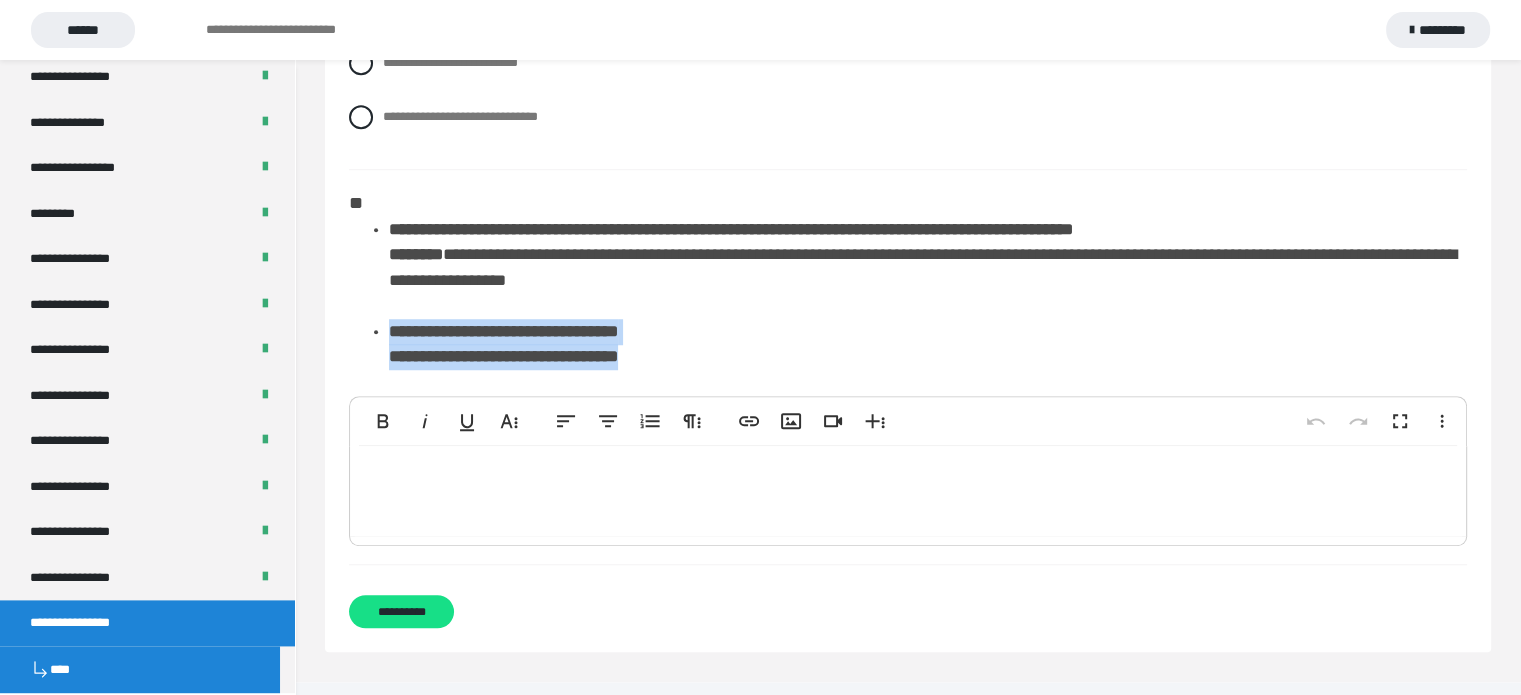 drag, startPoint x: 392, startPoint y: 339, endPoint x: 701, endPoint y: 372, distance: 310.75714 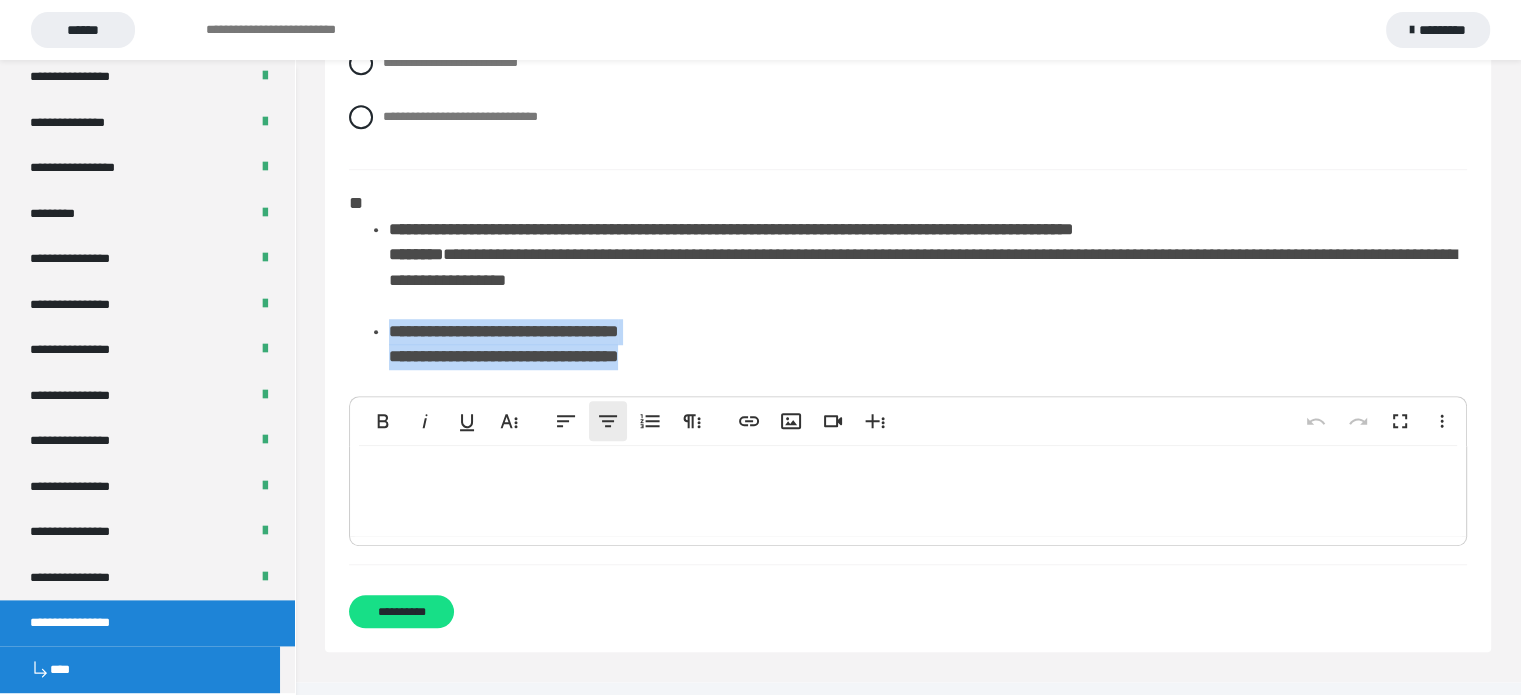 copy on "**********" 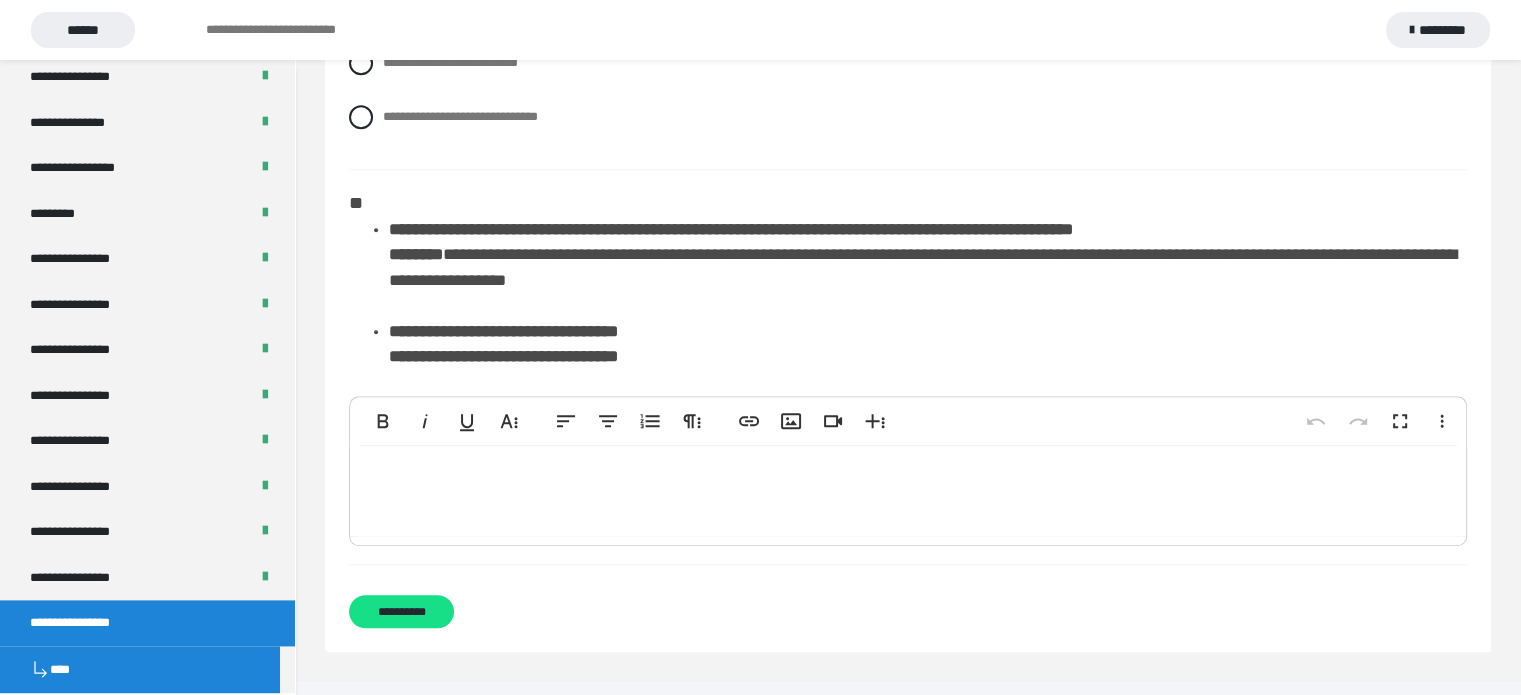 click at bounding box center (908, 491) 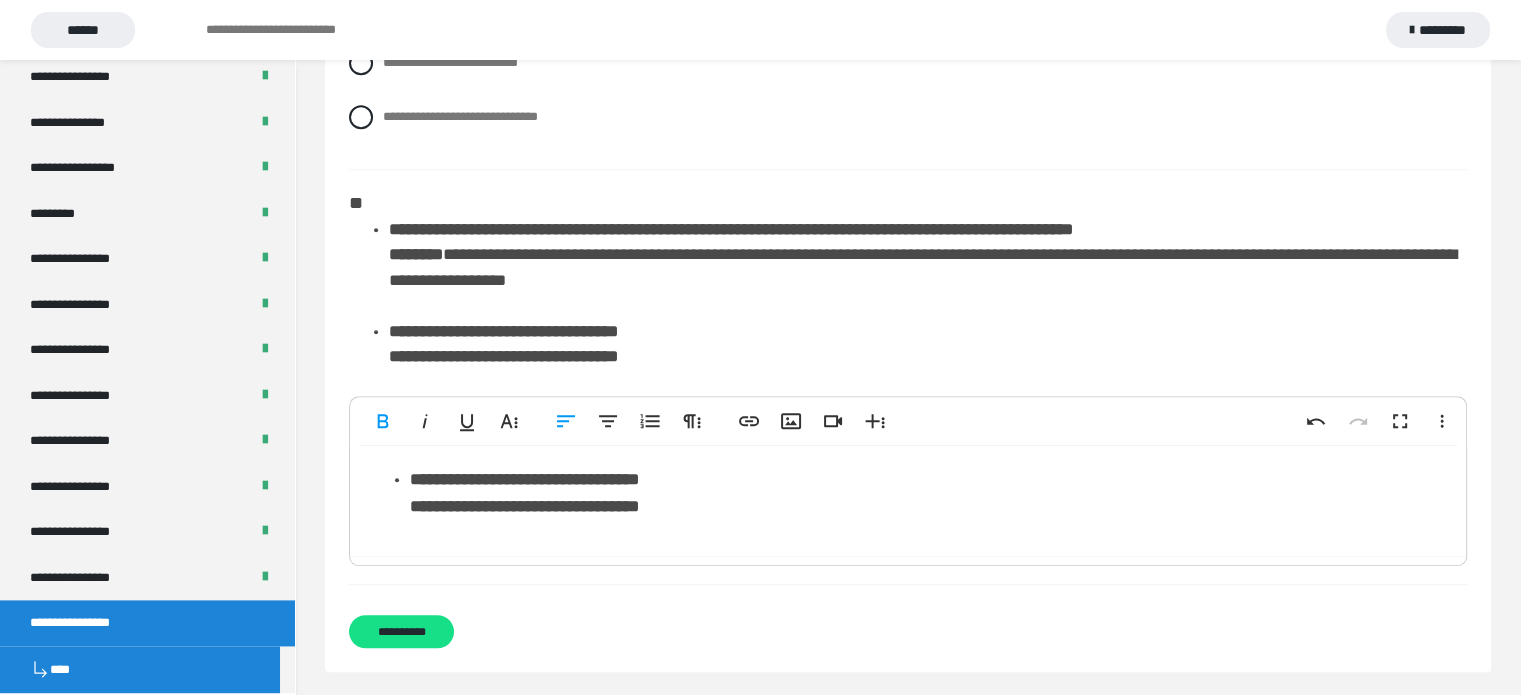 click on "**********" at bounding box center (524, 479) 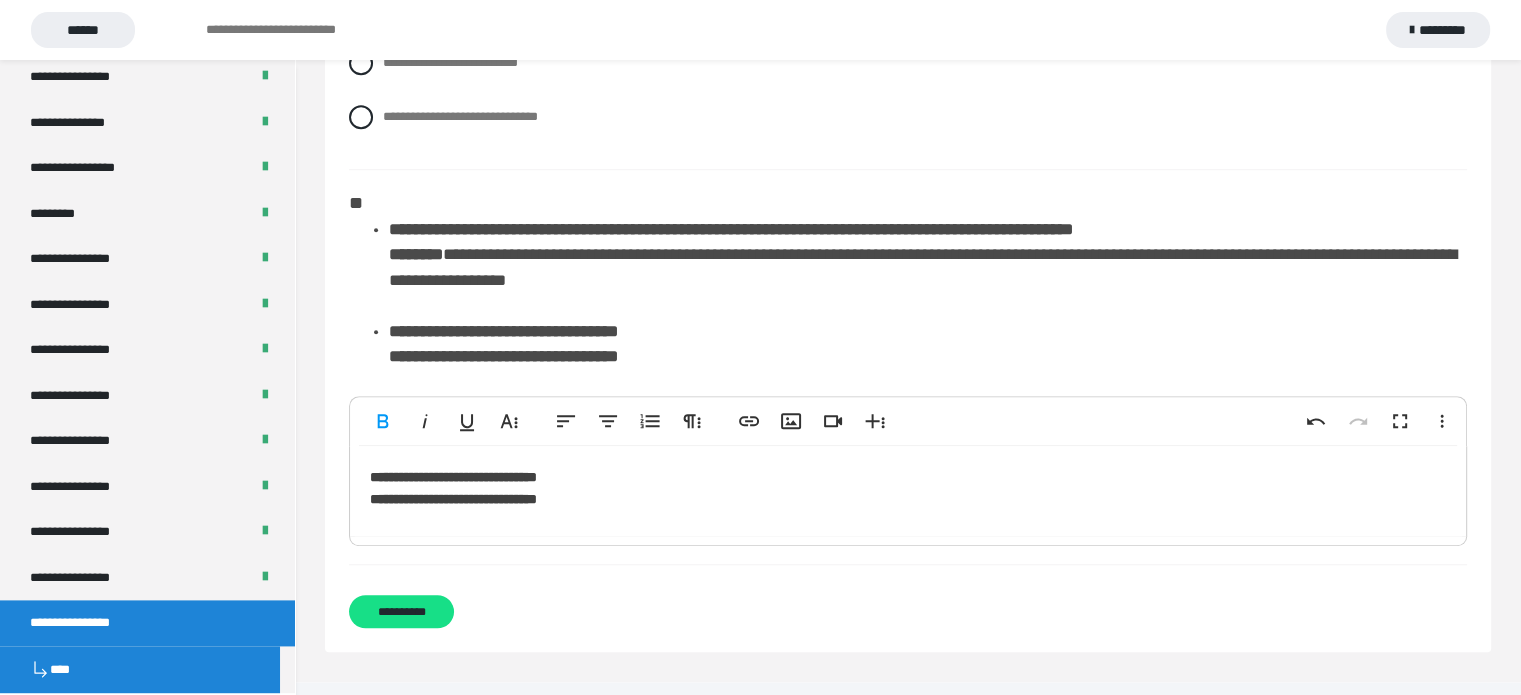 click on "**********" at bounding box center (453, 477) 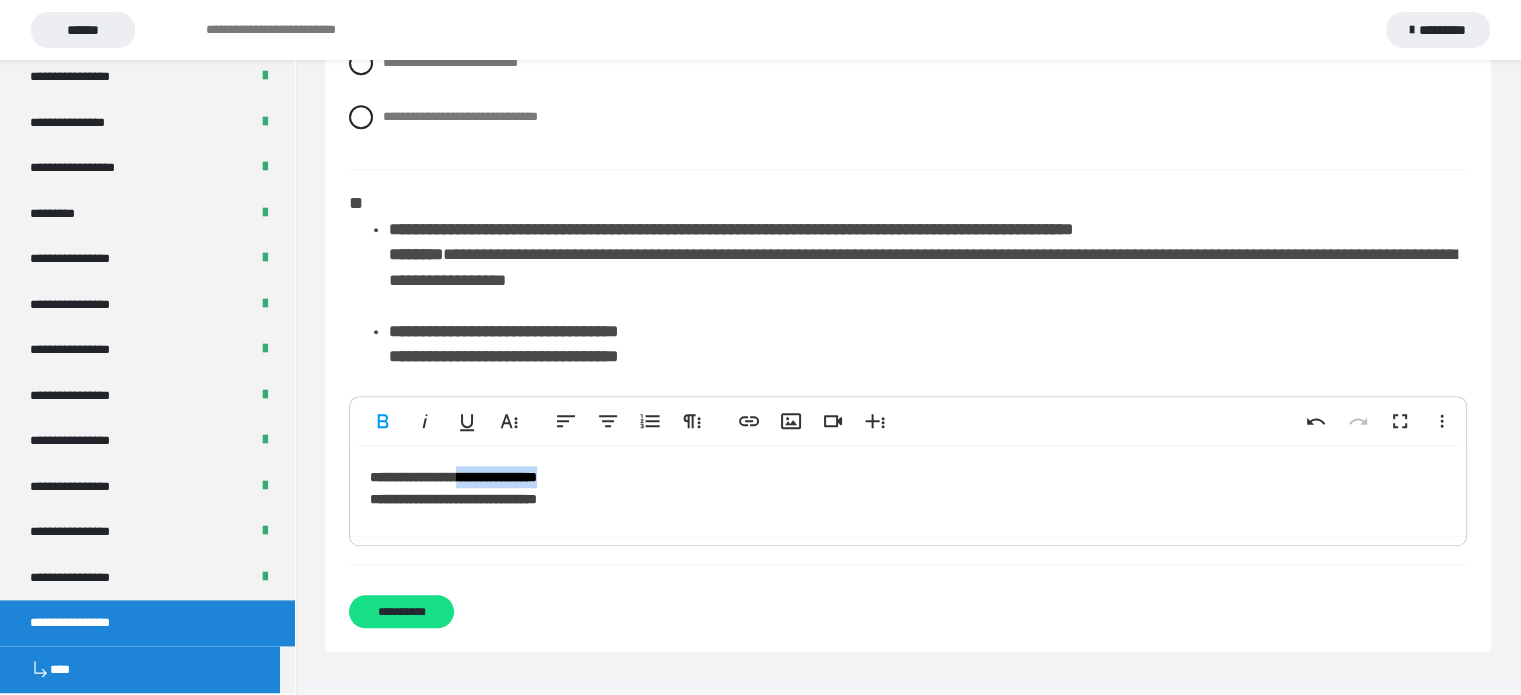 click on "**********" at bounding box center (453, 477) 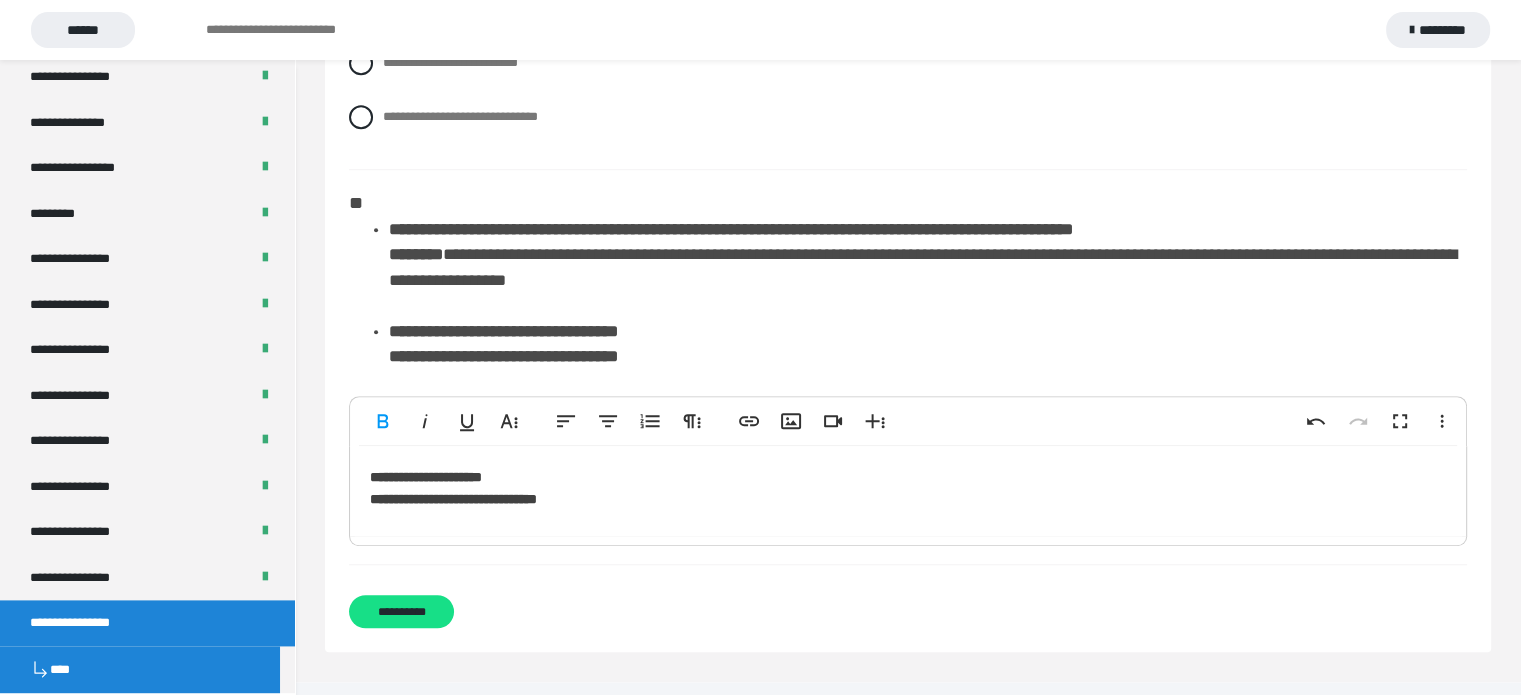 click on "**********" at bounding box center (453, 499) 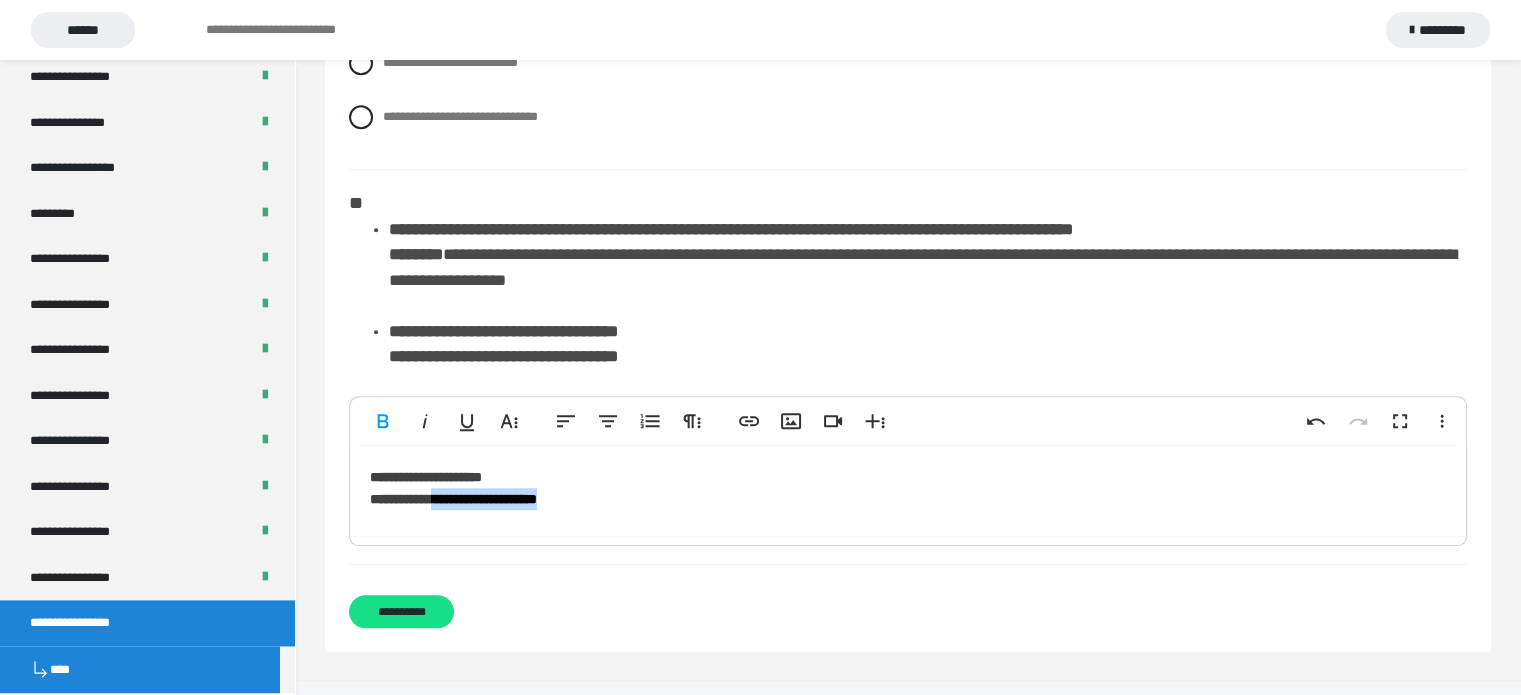 click on "**********" at bounding box center (453, 499) 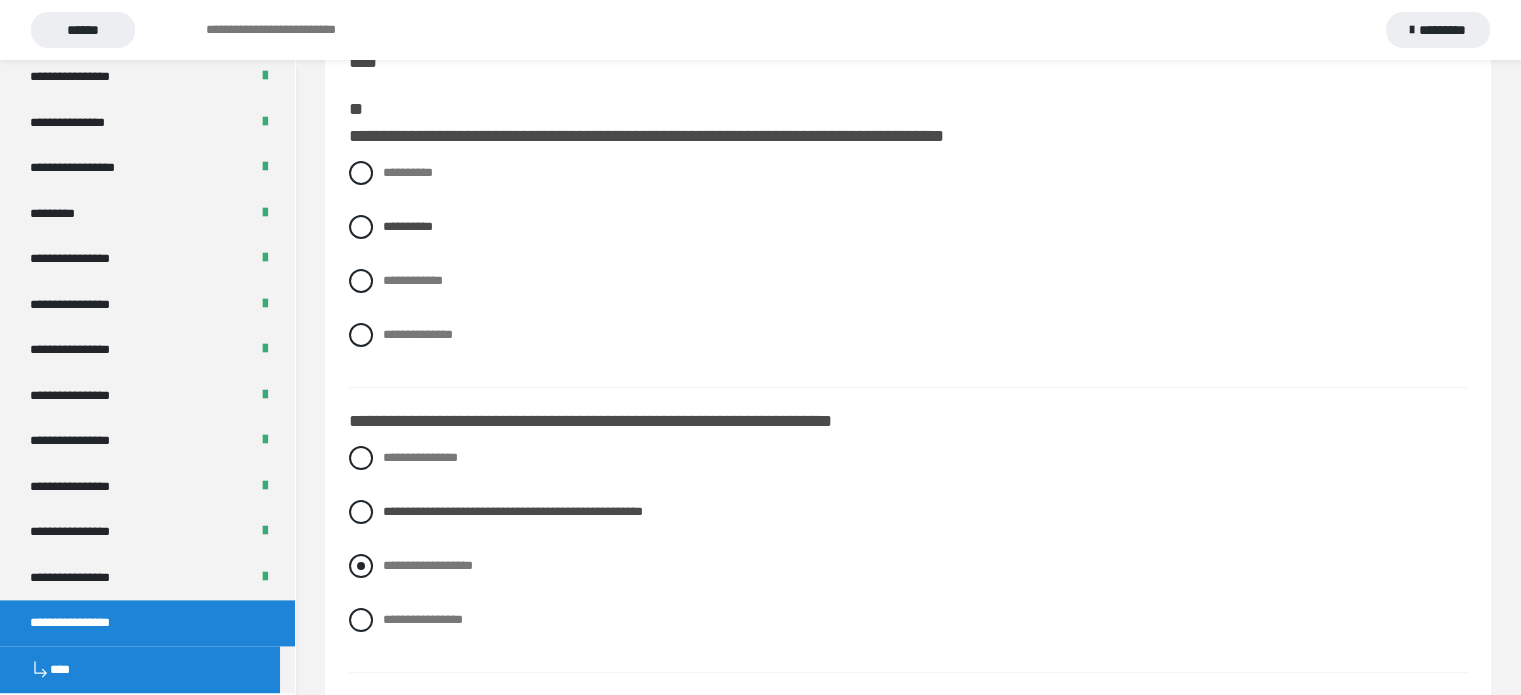 scroll, scrollTop: 100, scrollLeft: 0, axis: vertical 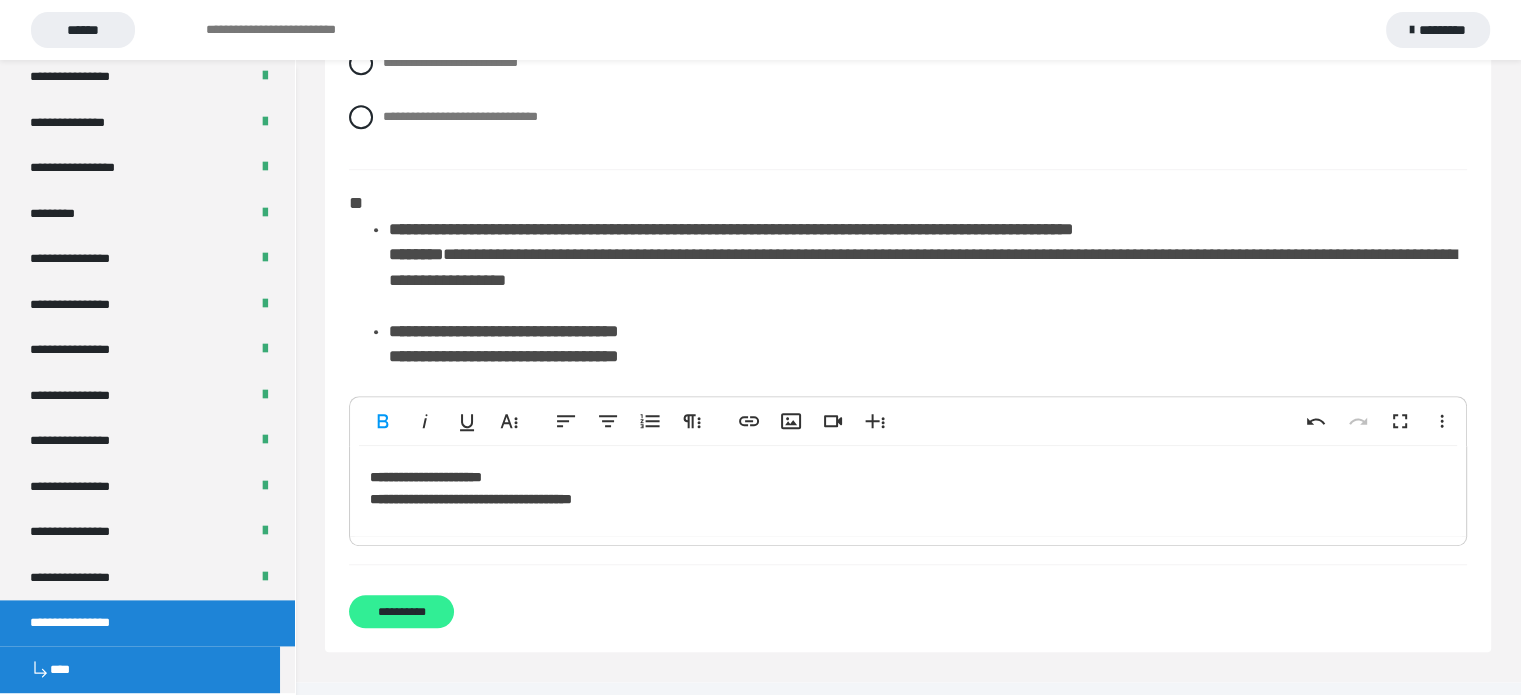 click on "**********" at bounding box center (401, 611) 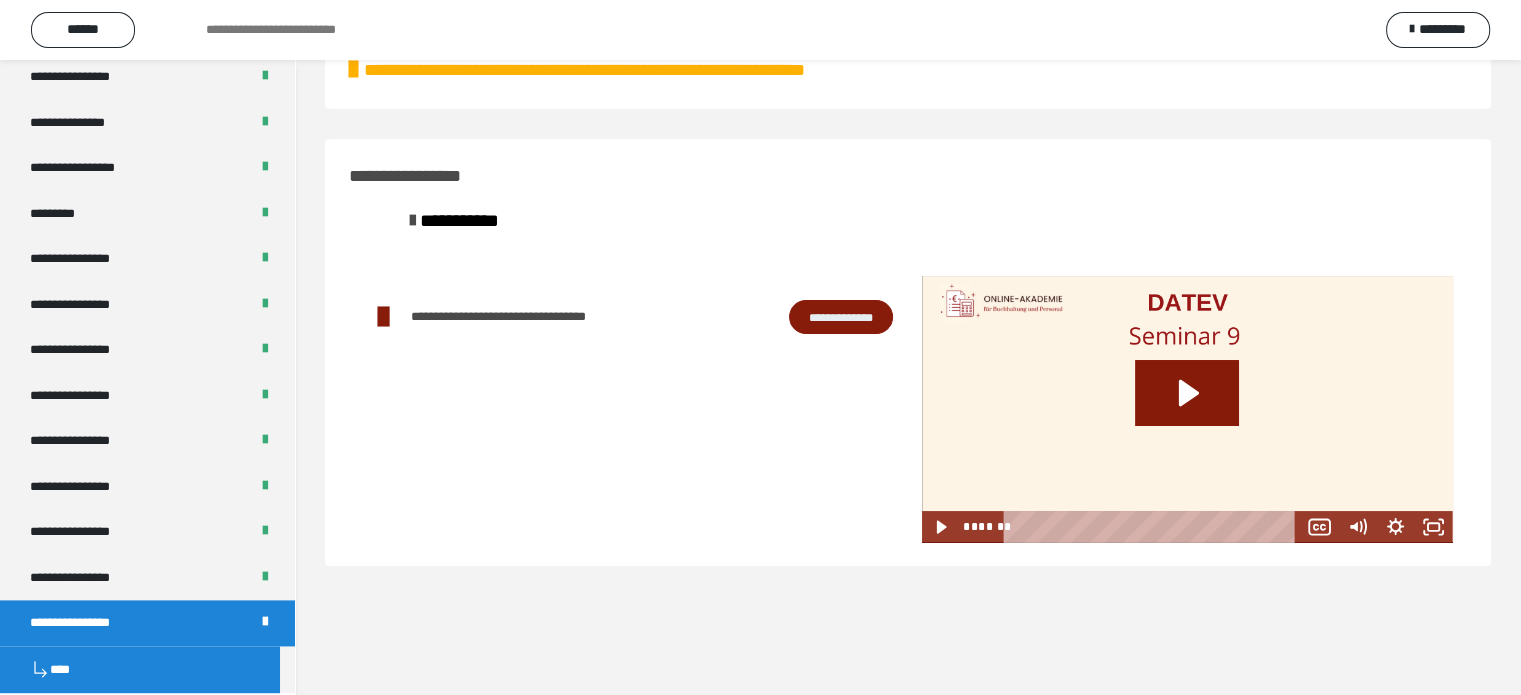 scroll, scrollTop: 60, scrollLeft: 0, axis: vertical 